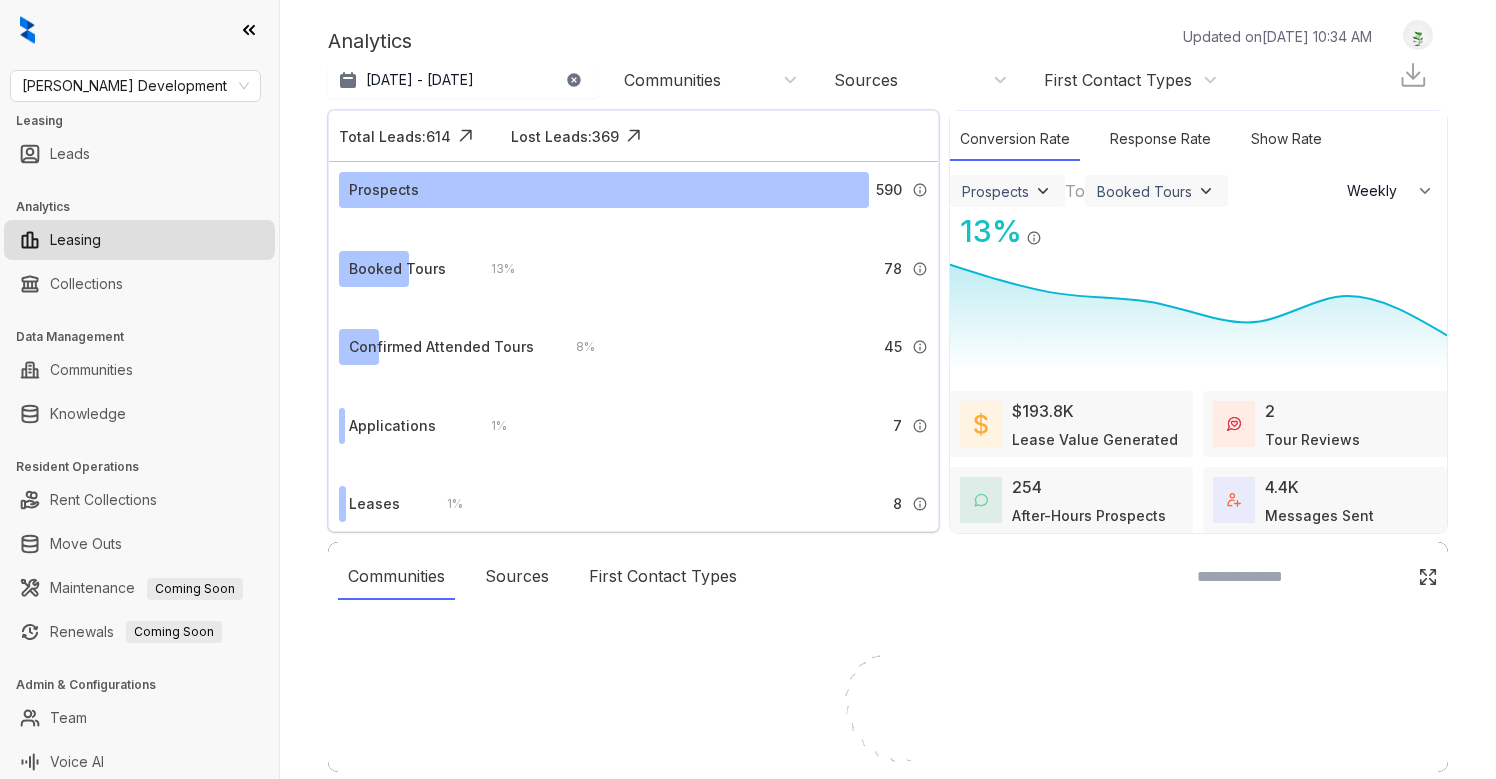 select on "******" 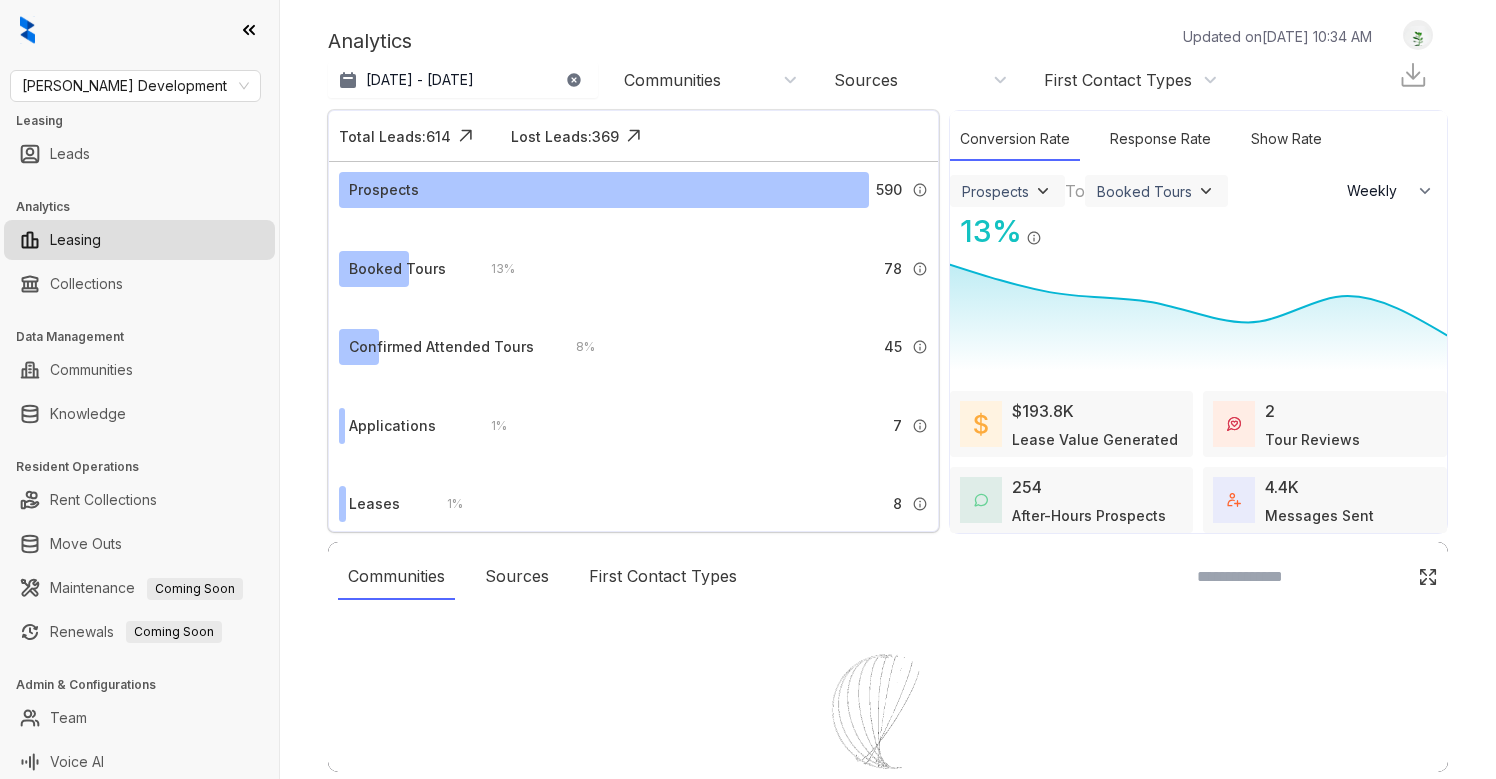 scroll, scrollTop: 0, scrollLeft: 0, axis: both 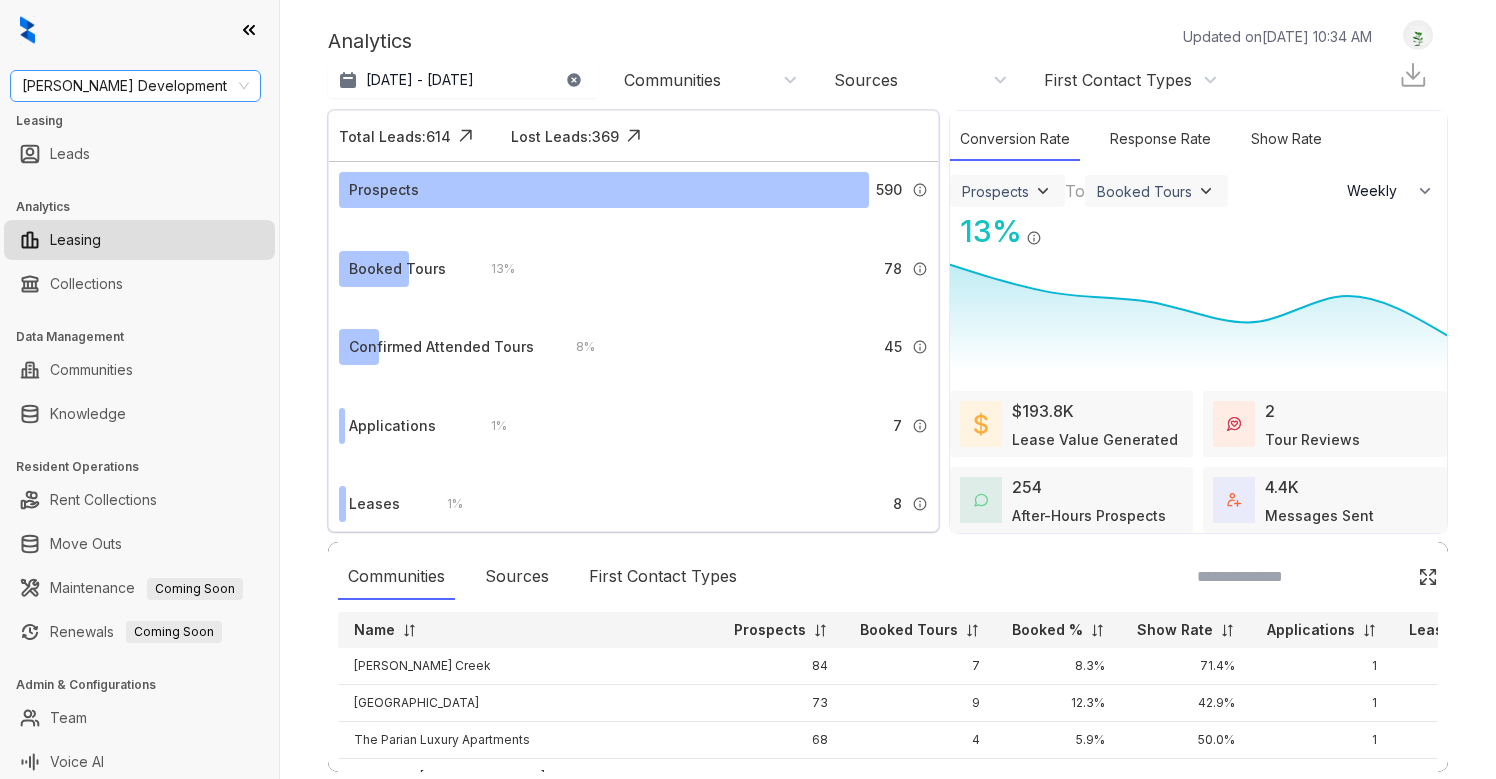 click on "Davis Development" at bounding box center [135, 86] 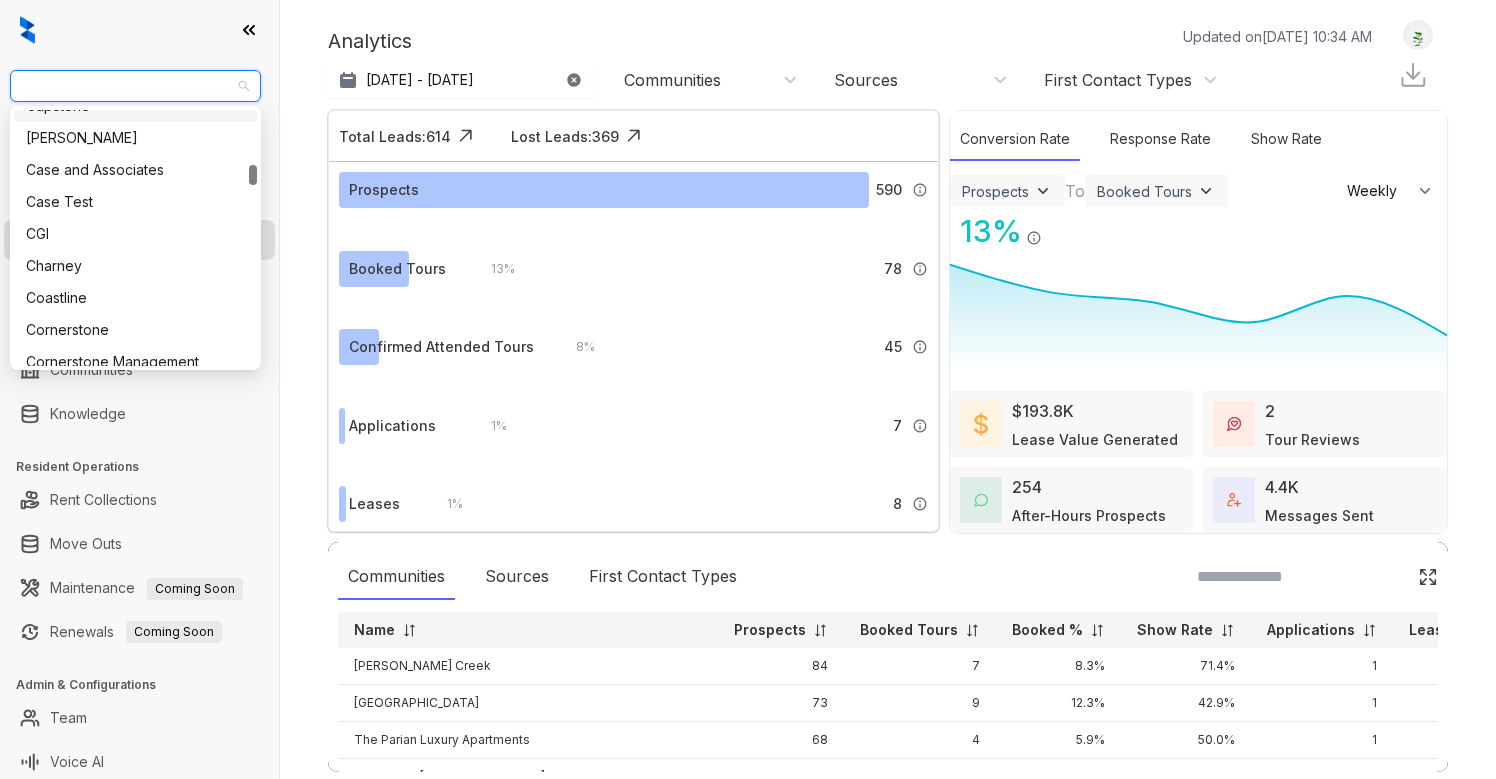 scroll, scrollTop: 715, scrollLeft: 0, axis: vertical 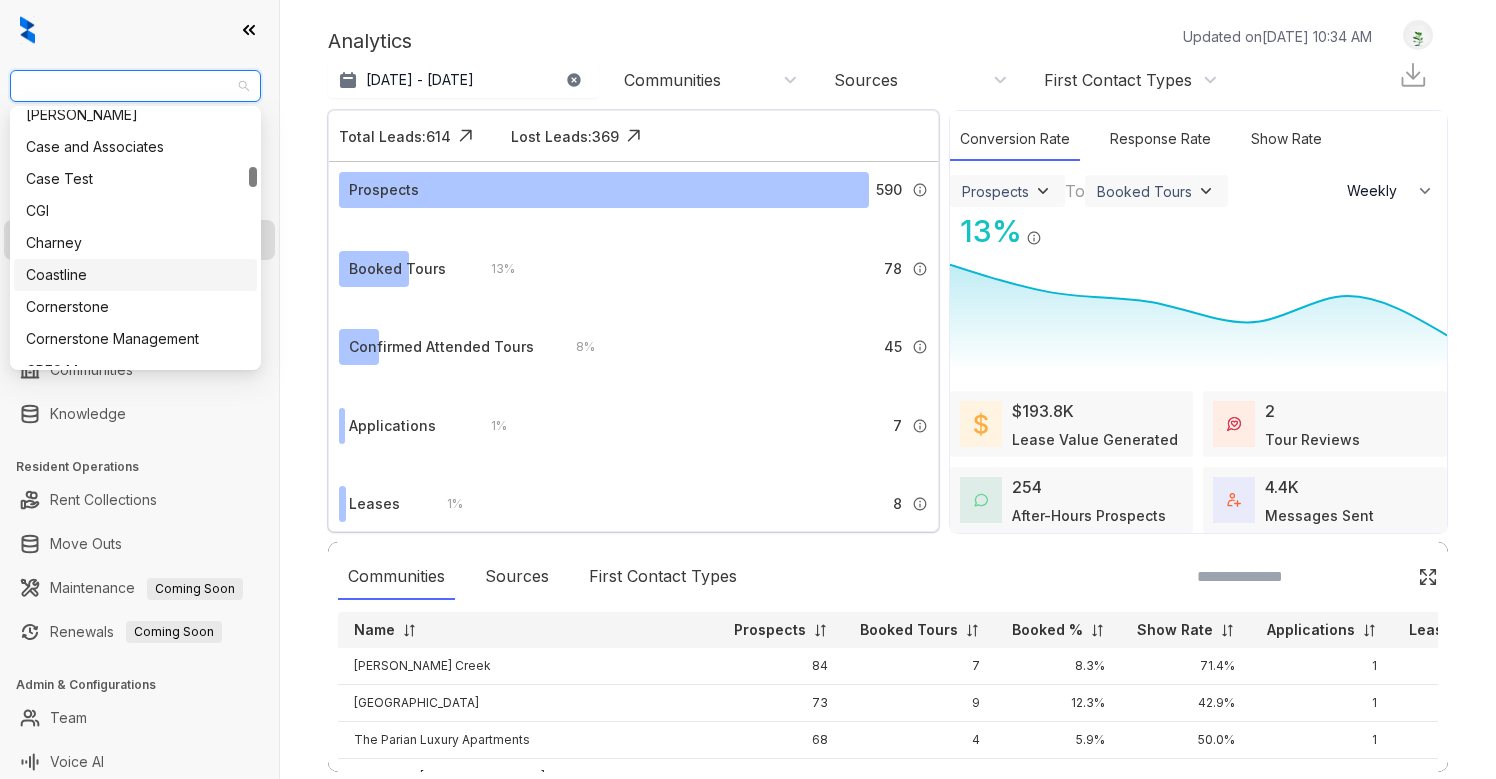 click on "Coastline" at bounding box center [135, 275] 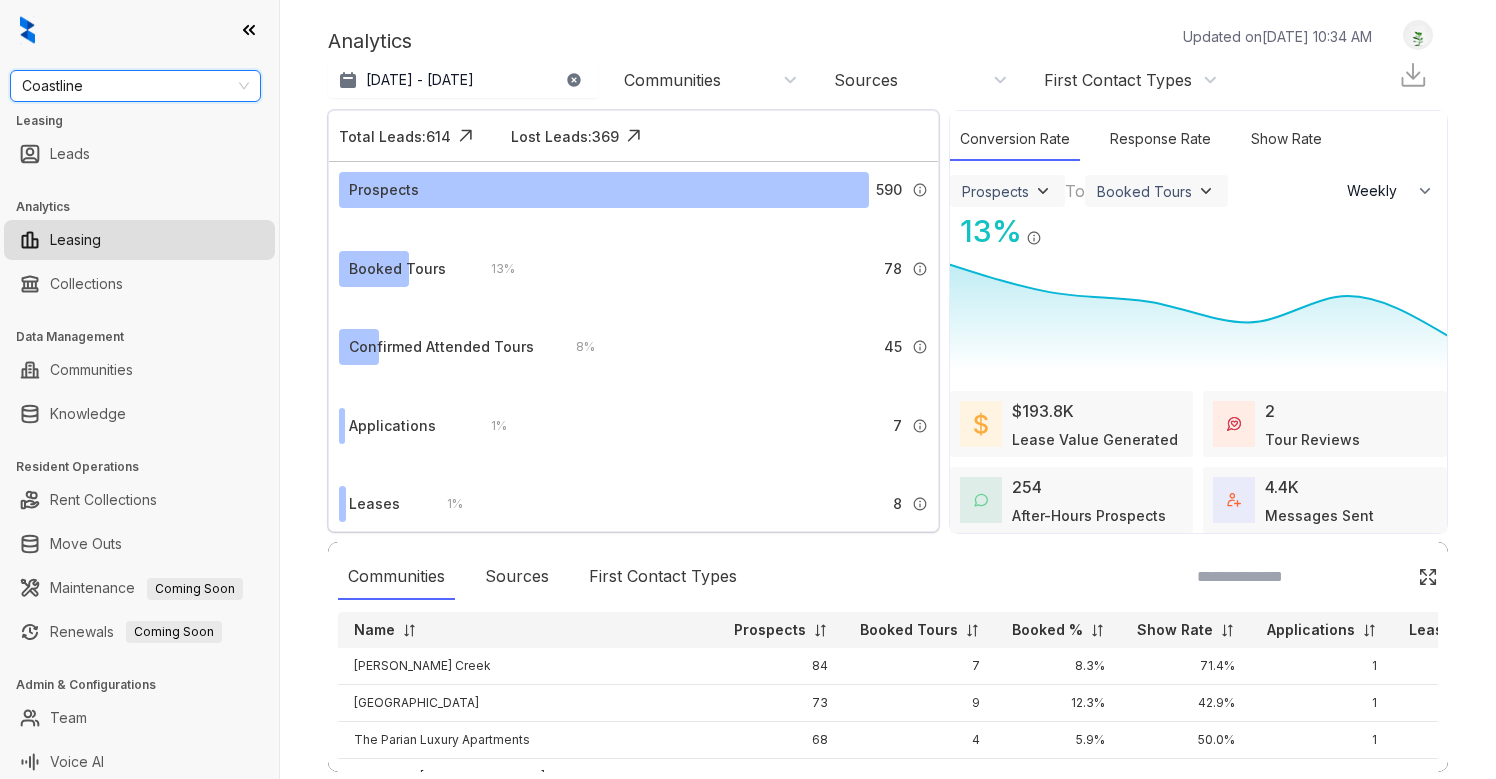 click on "Coastline" at bounding box center (135, 86) 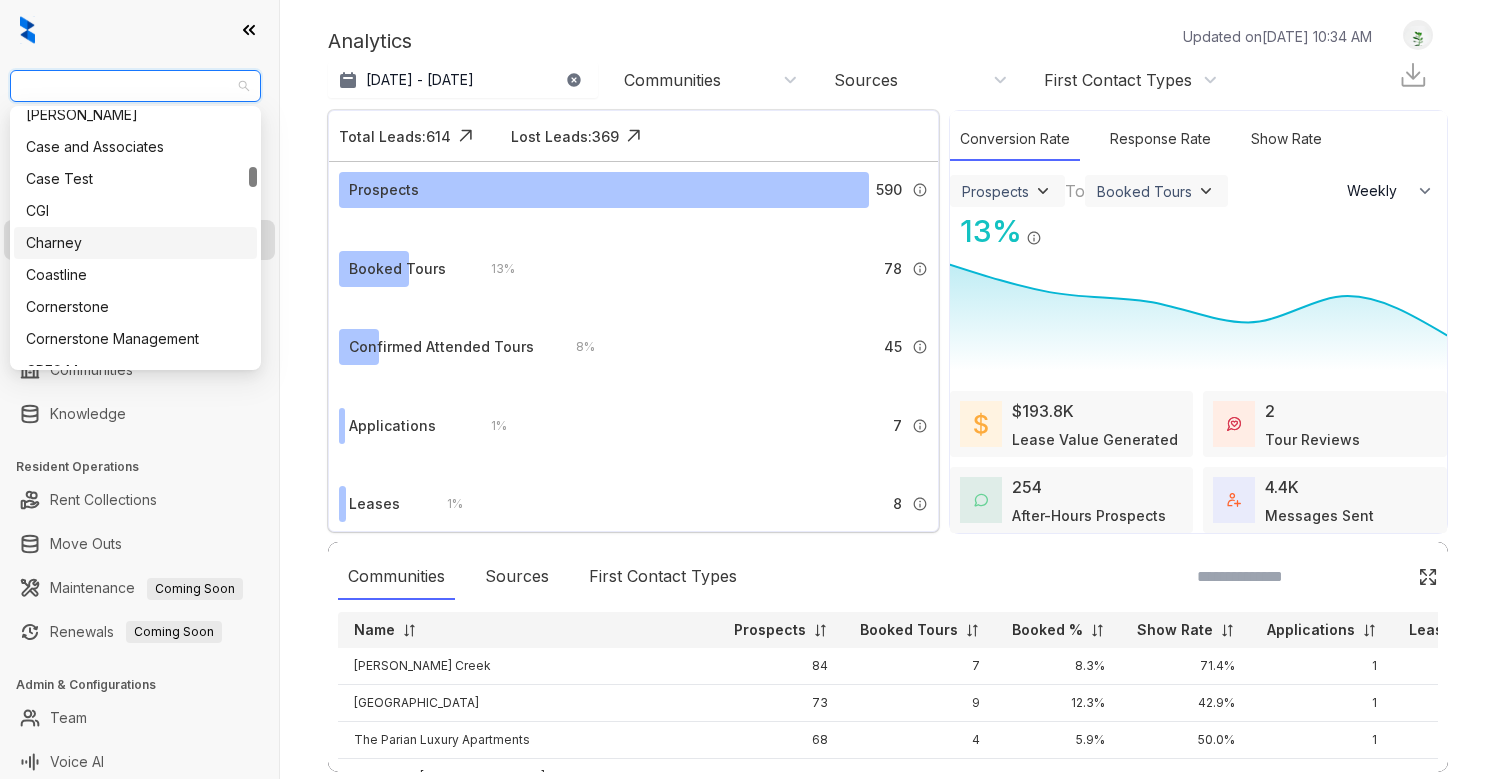 click on "Charney" at bounding box center (135, 243) 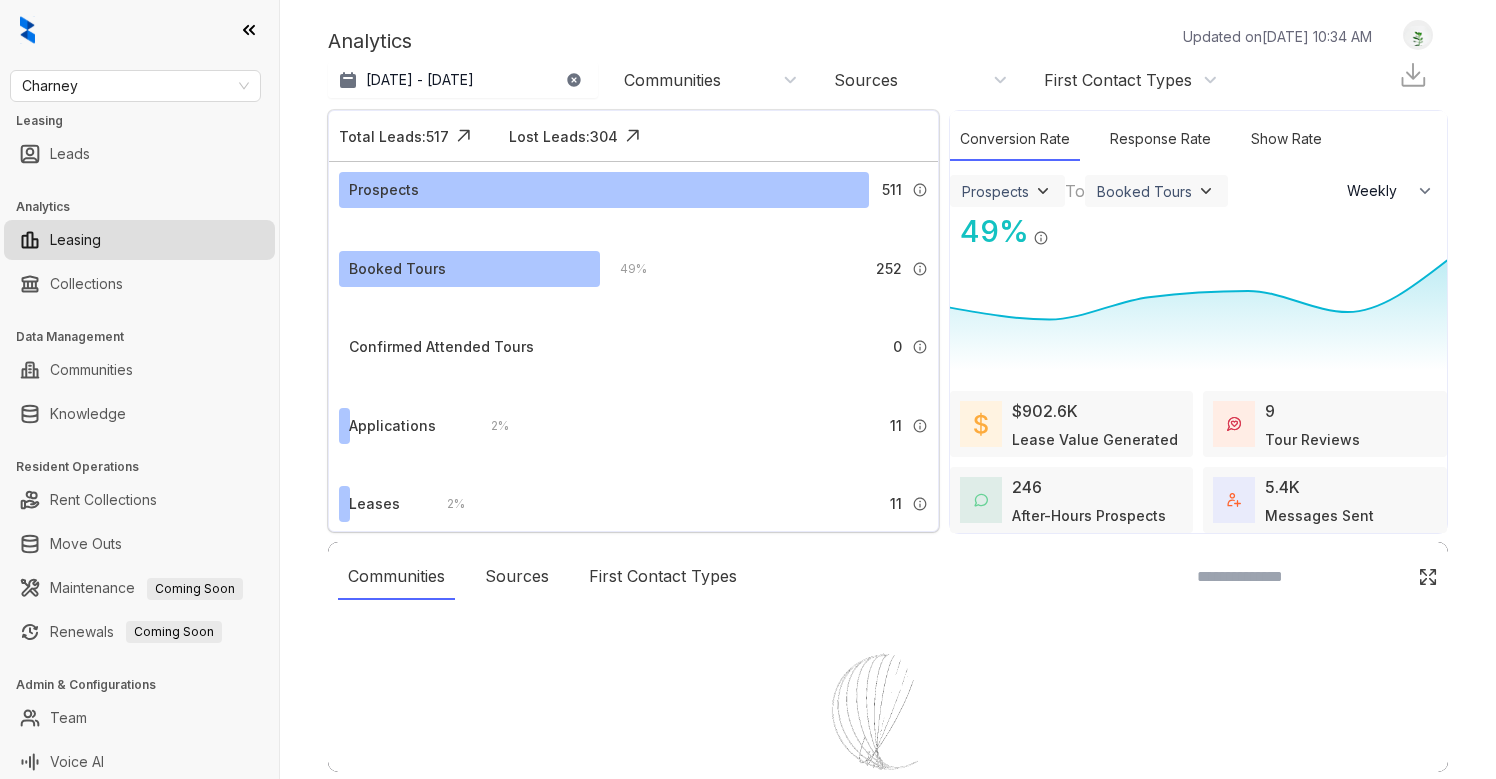 select on "******" 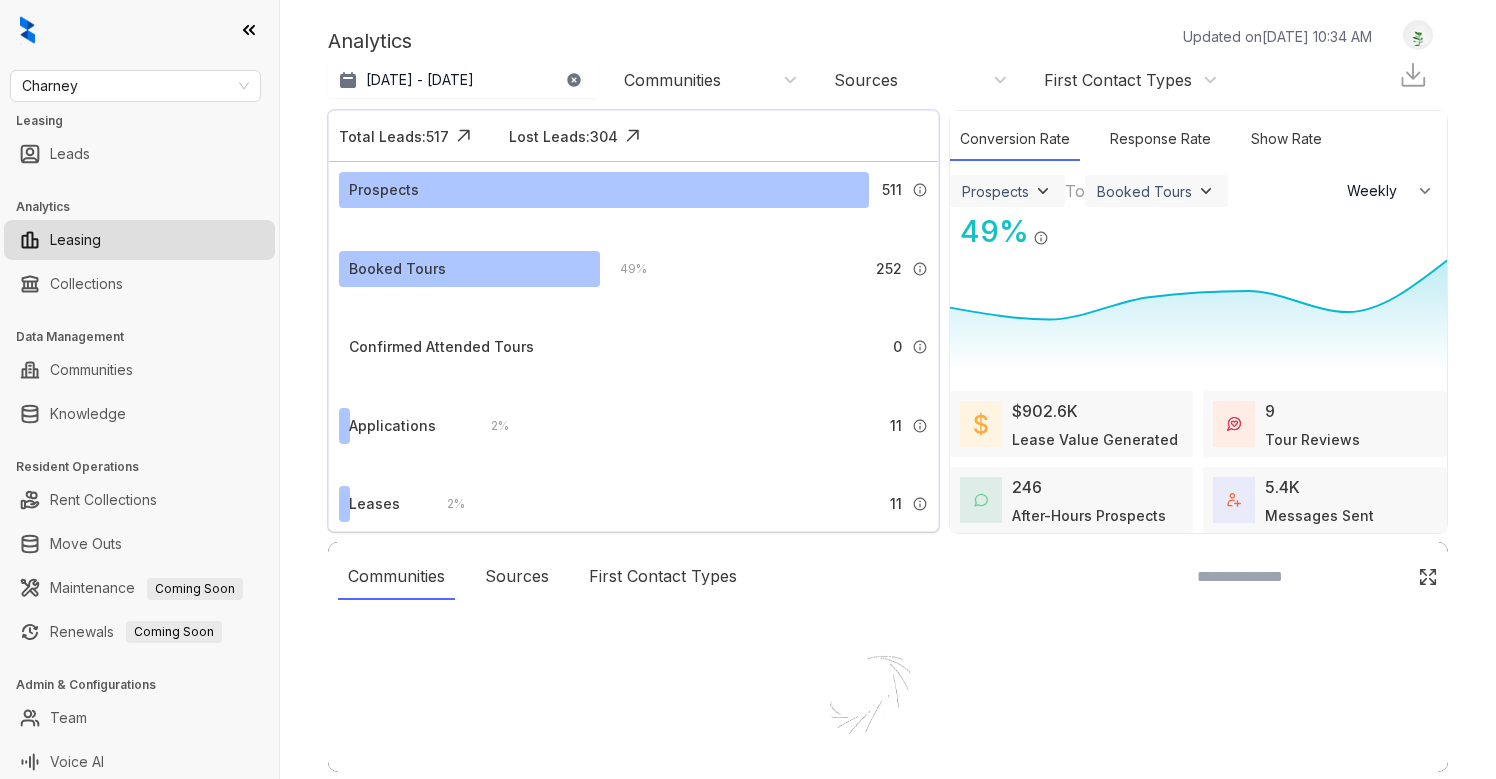 scroll, scrollTop: 0, scrollLeft: 0, axis: both 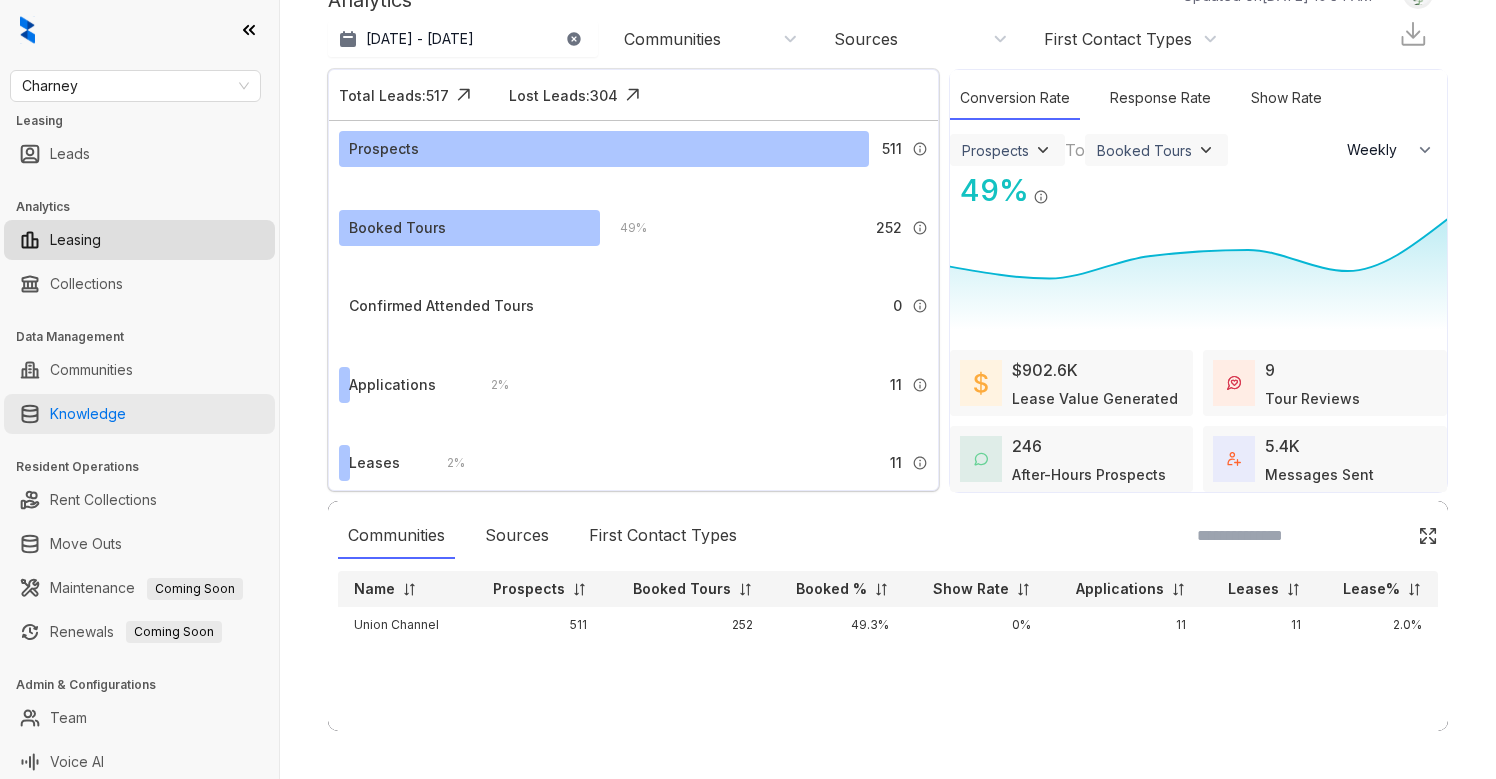click on "Knowledge" at bounding box center (88, 414) 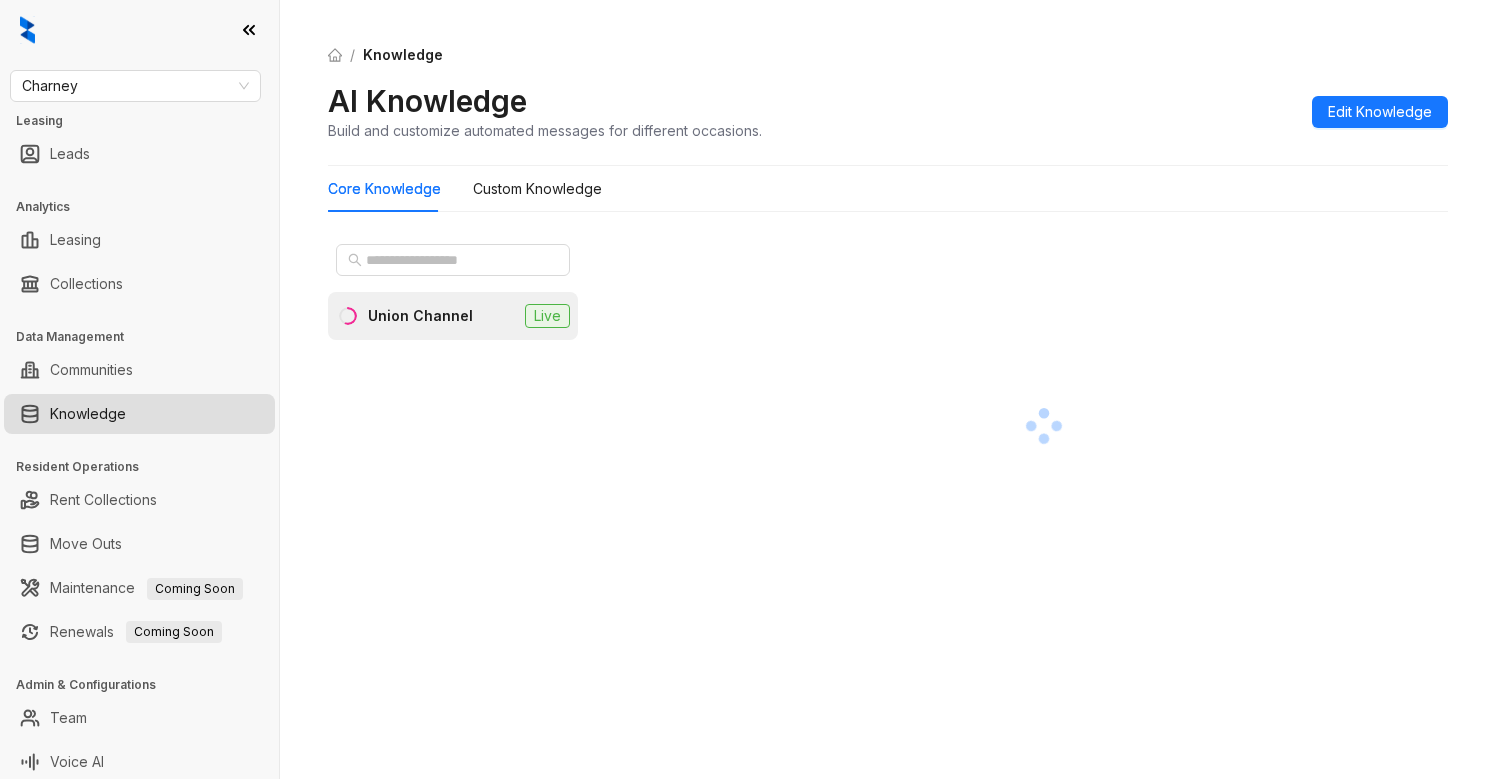 scroll, scrollTop: 0, scrollLeft: 0, axis: both 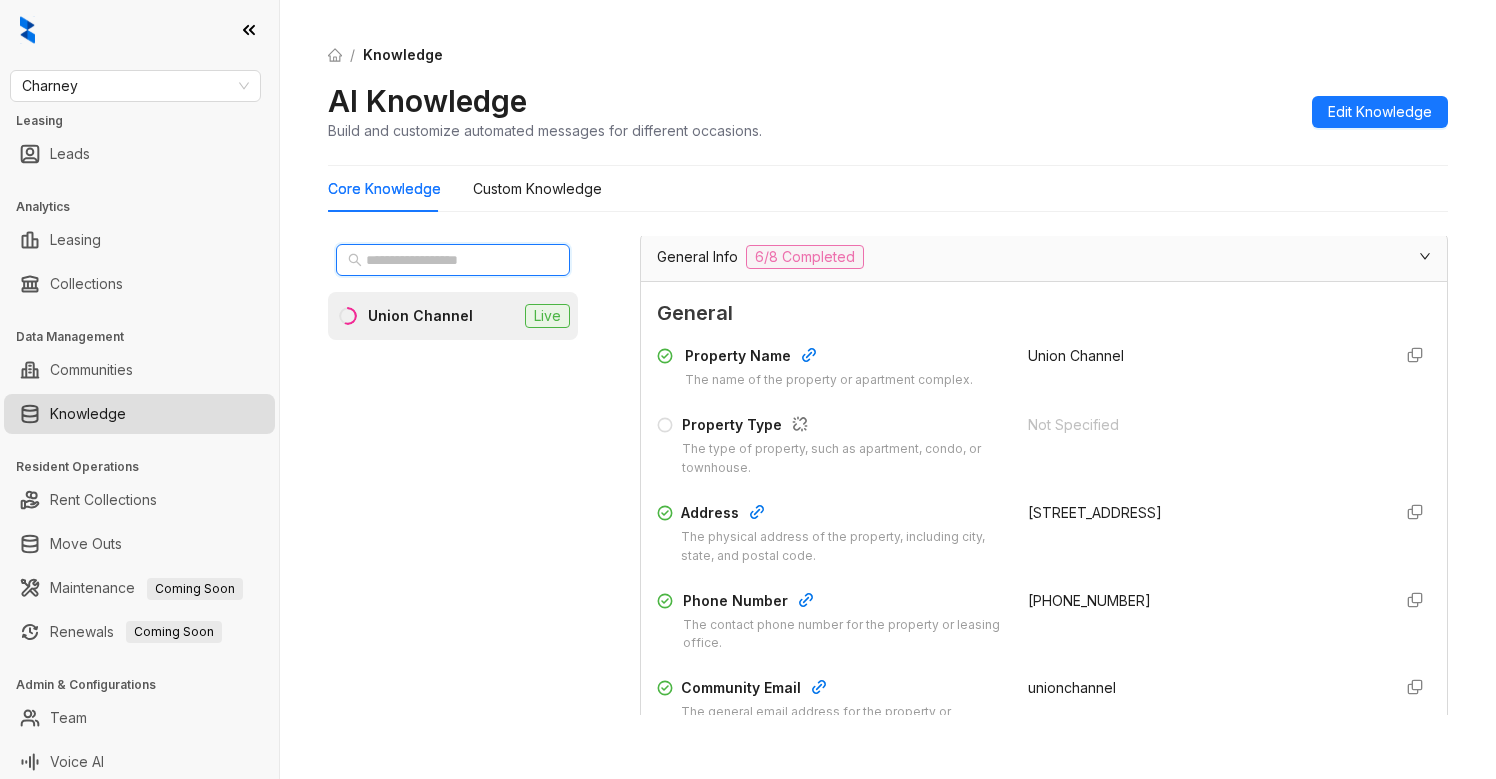 click at bounding box center (454, 260) 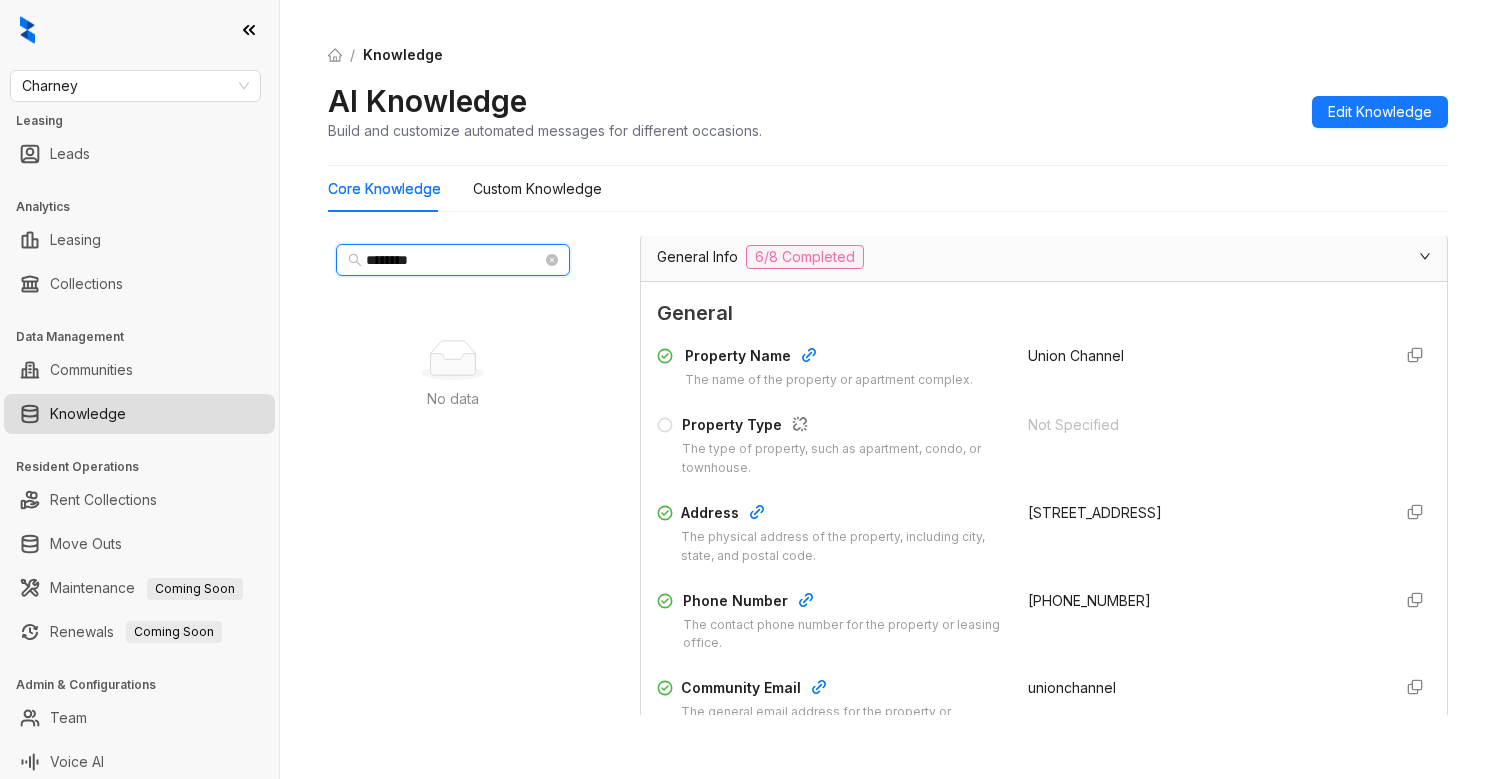 type on "********" 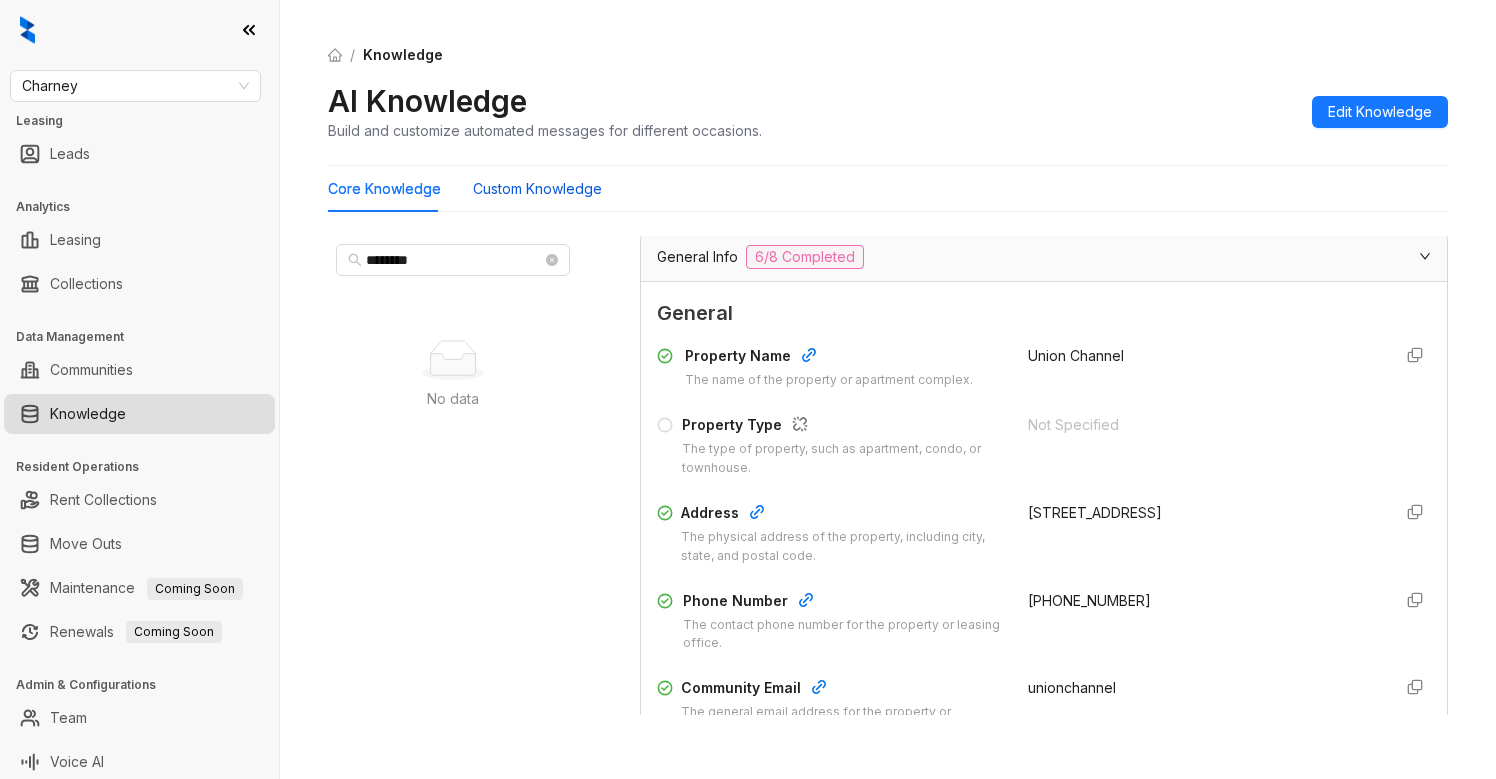 click on "Custom Knowledge" at bounding box center [537, 189] 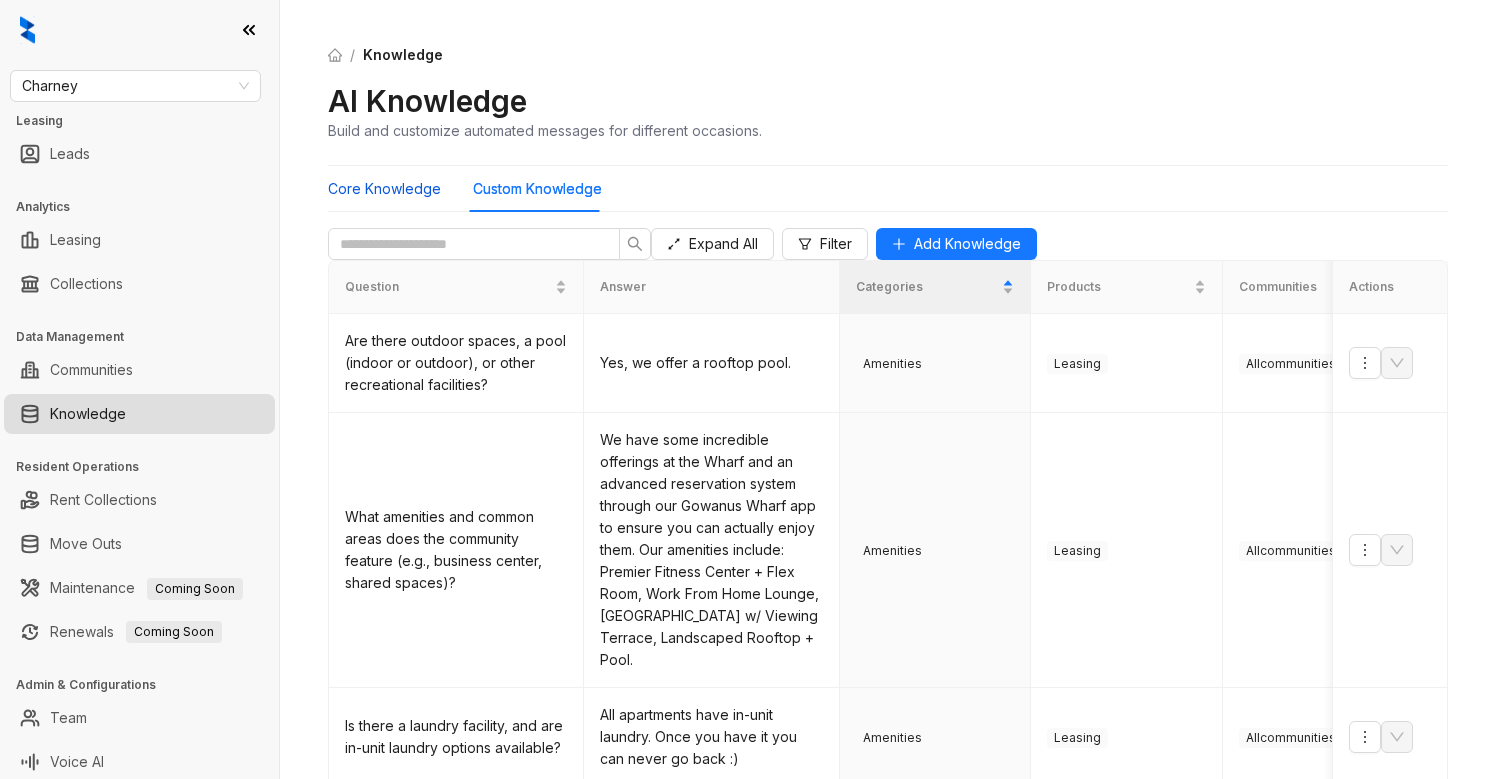 click on "Core Knowledge" at bounding box center (384, 189) 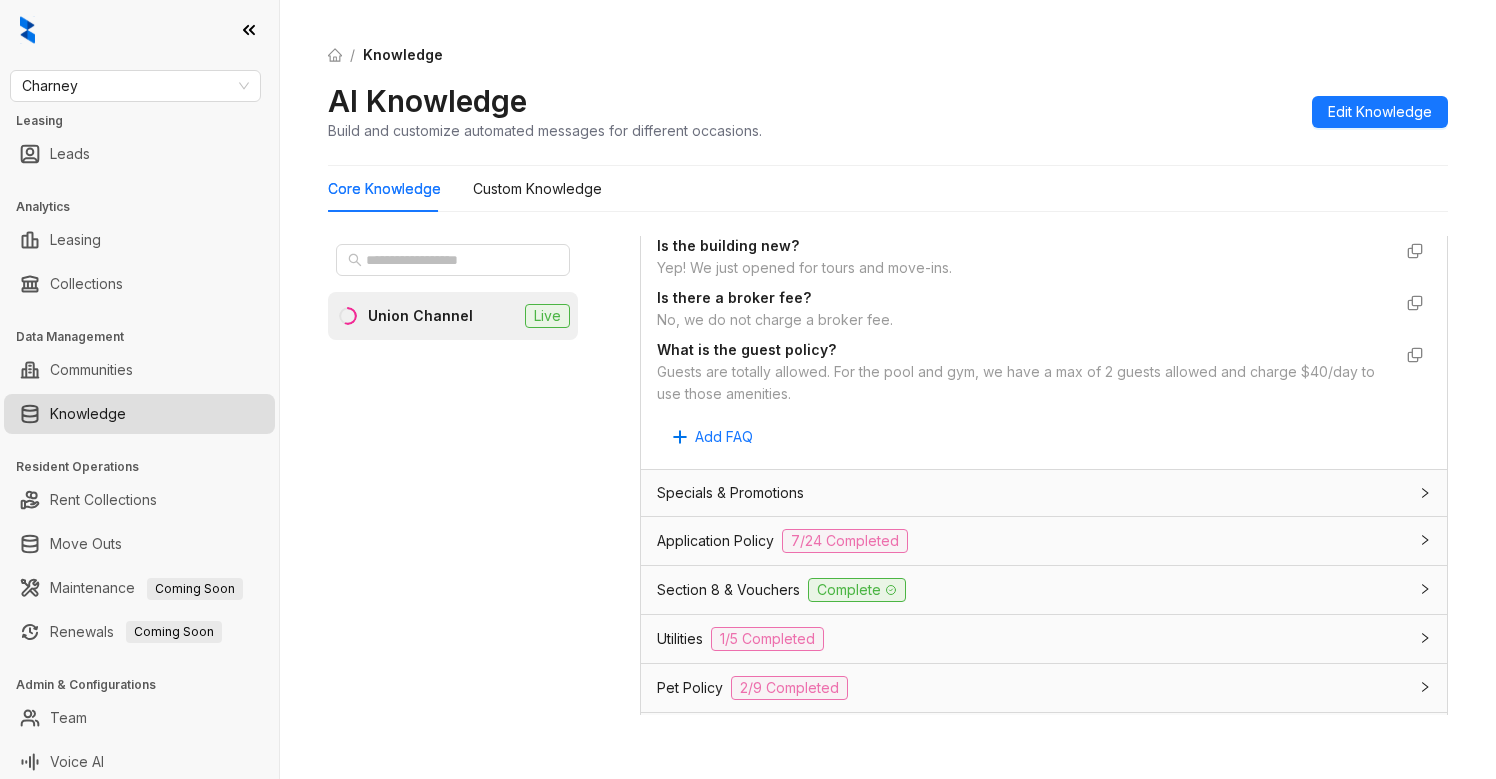 scroll, scrollTop: 1255, scrollLeft: 0, axis: vertical 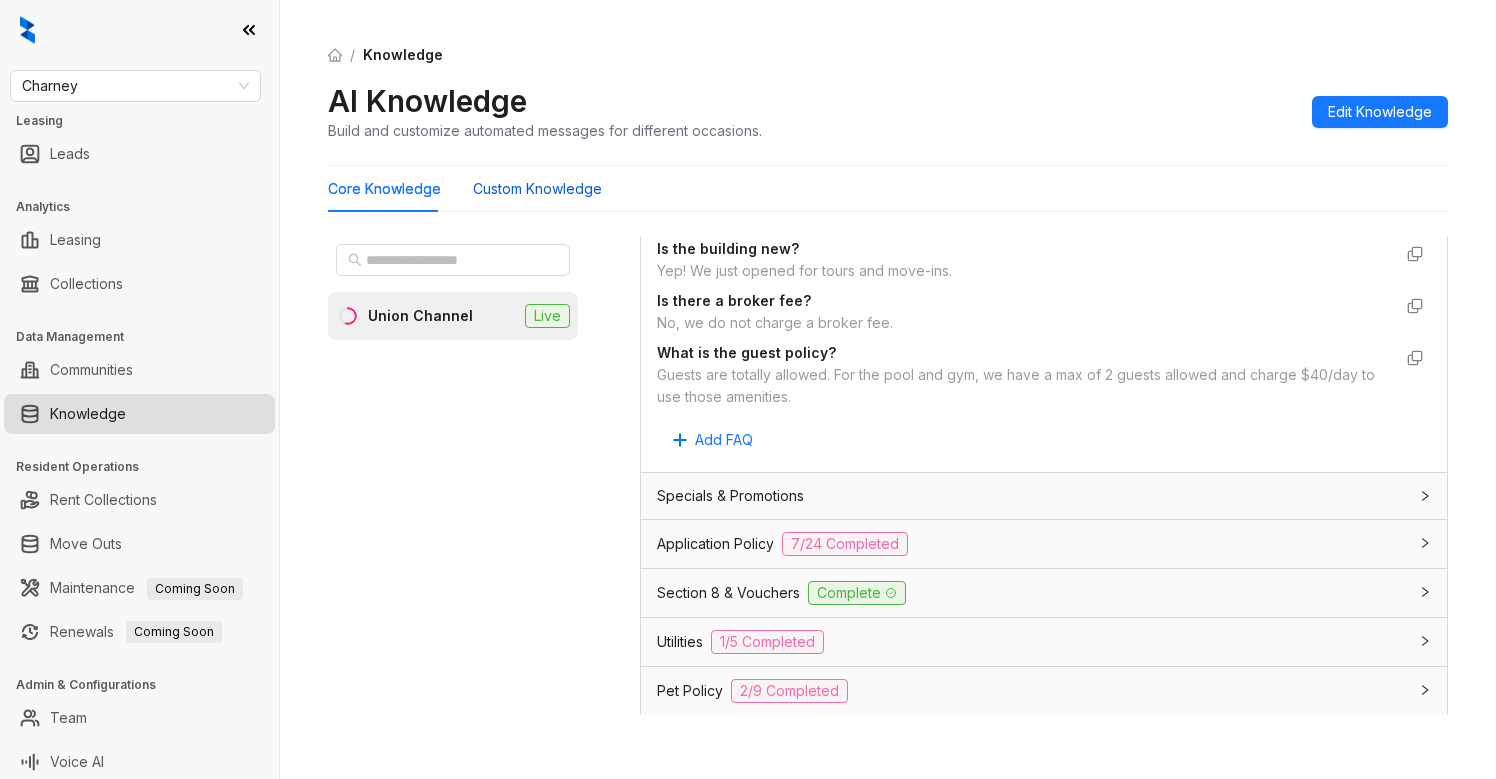 click on "Custom Knowledge" at bounding box center (537, 189) 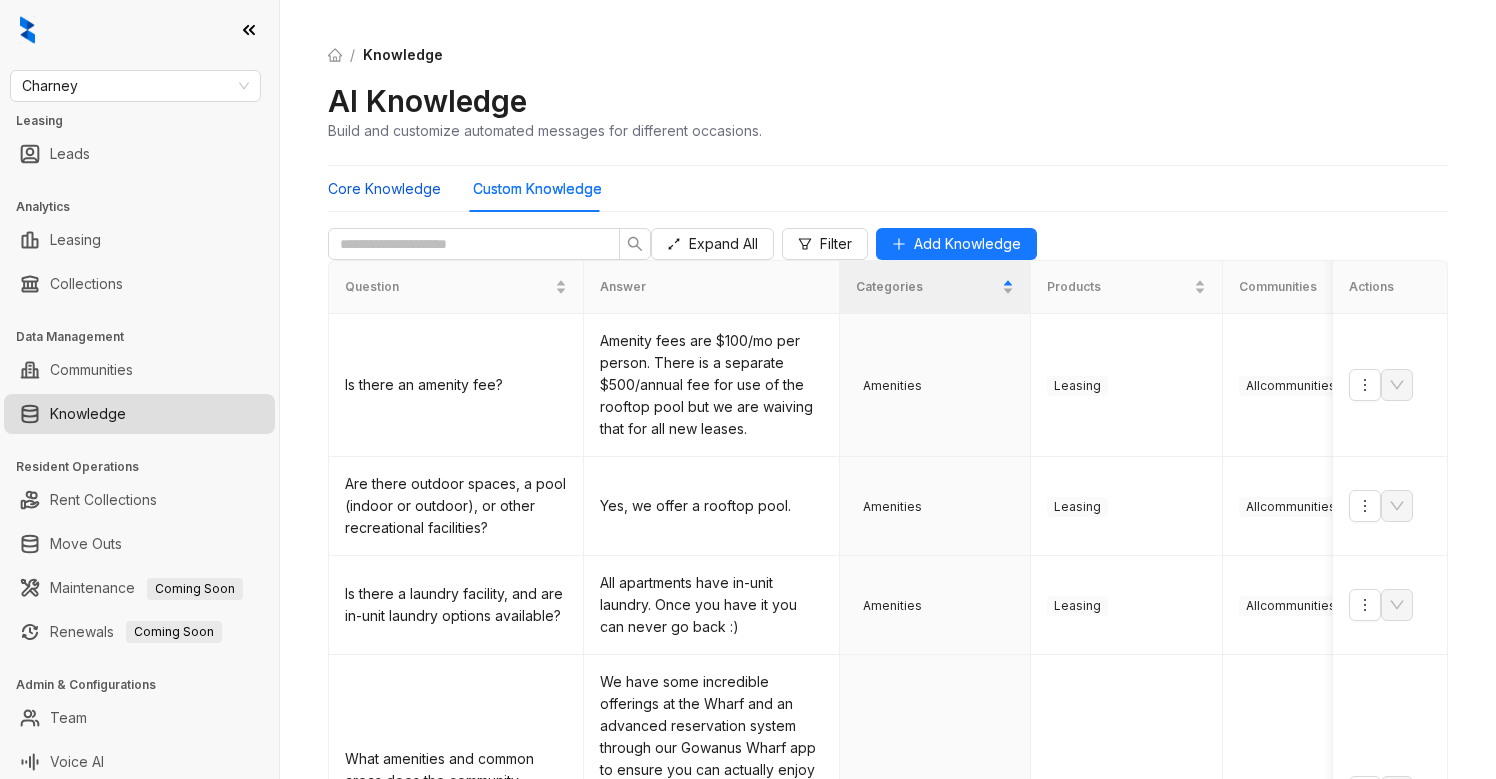 click on "Core Knowledge" at bounding box center [384, 189] 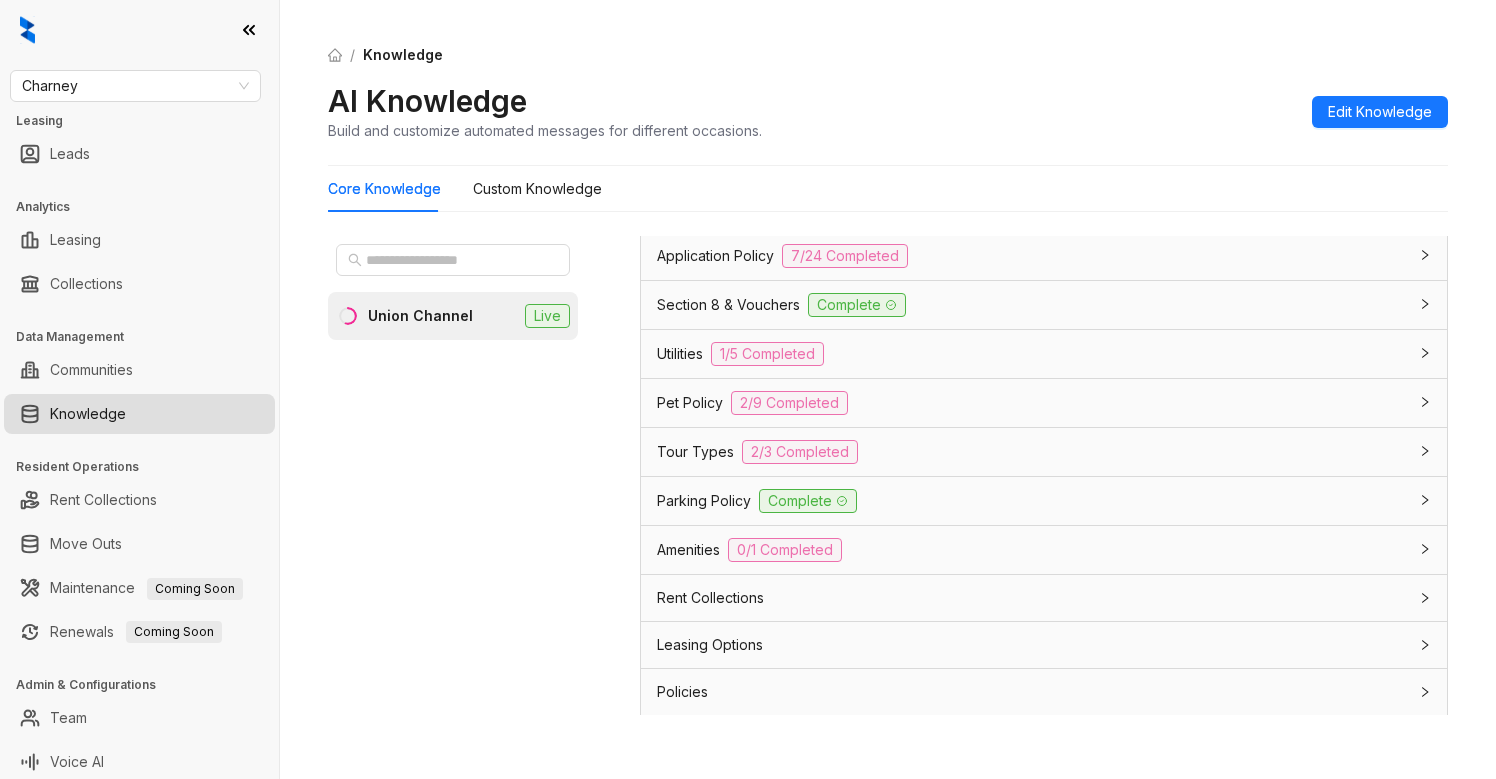 scroll, scrollTop: 1544, scrollLeft: 0, axis: vertical 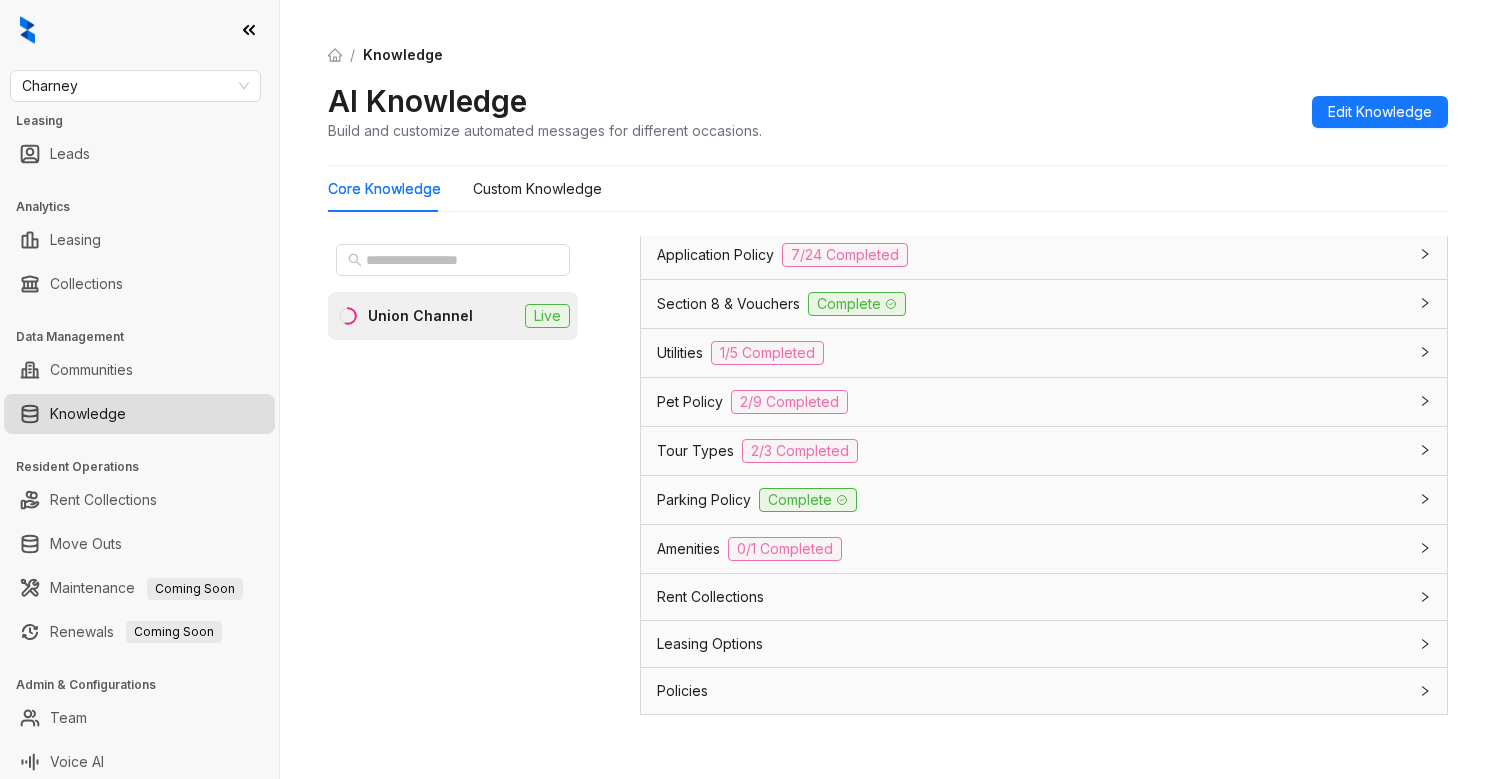 click on "Rent Collections" at bounding box center [1044, 597] 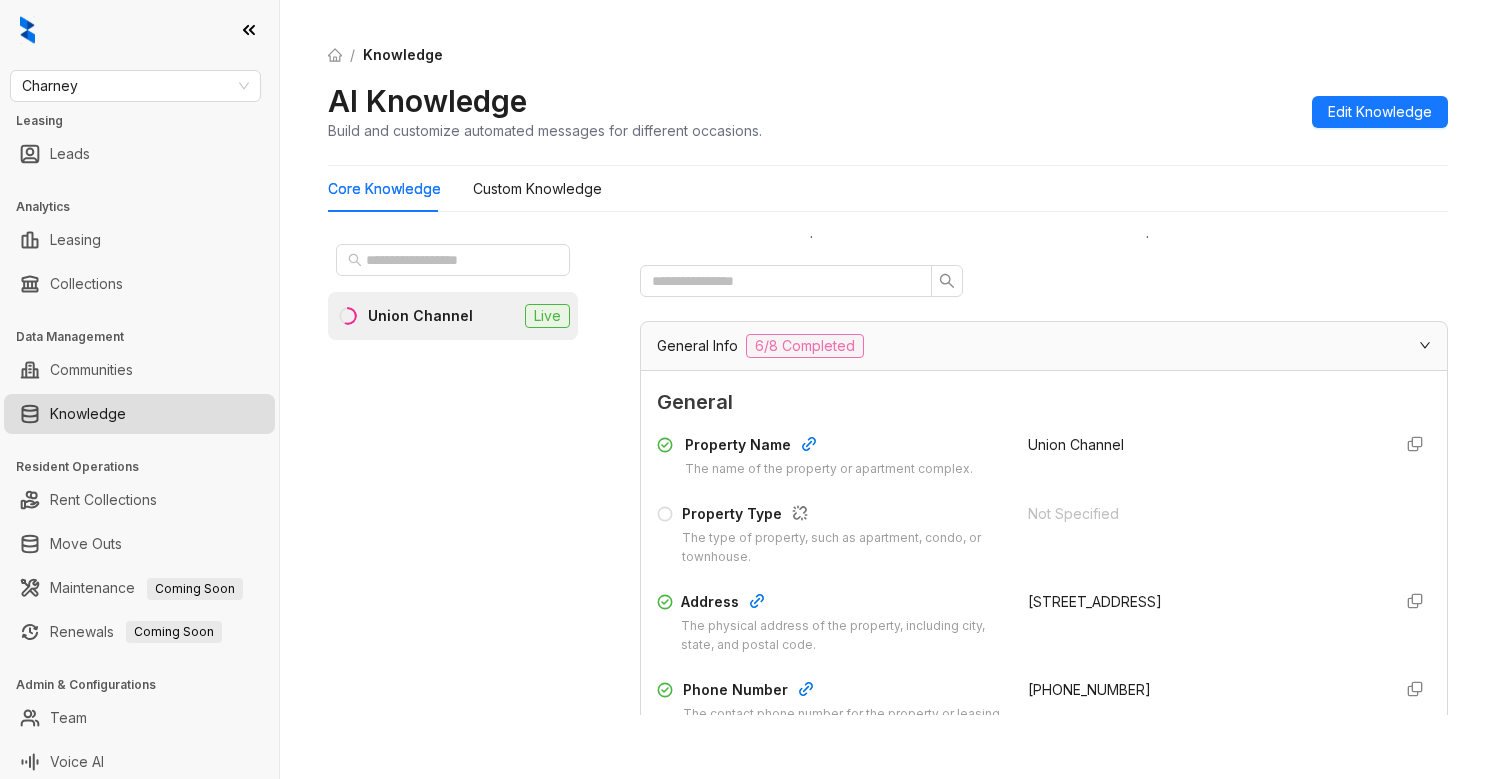 scroll, scrollTop: 0, scrollLeft: 0, axis: both 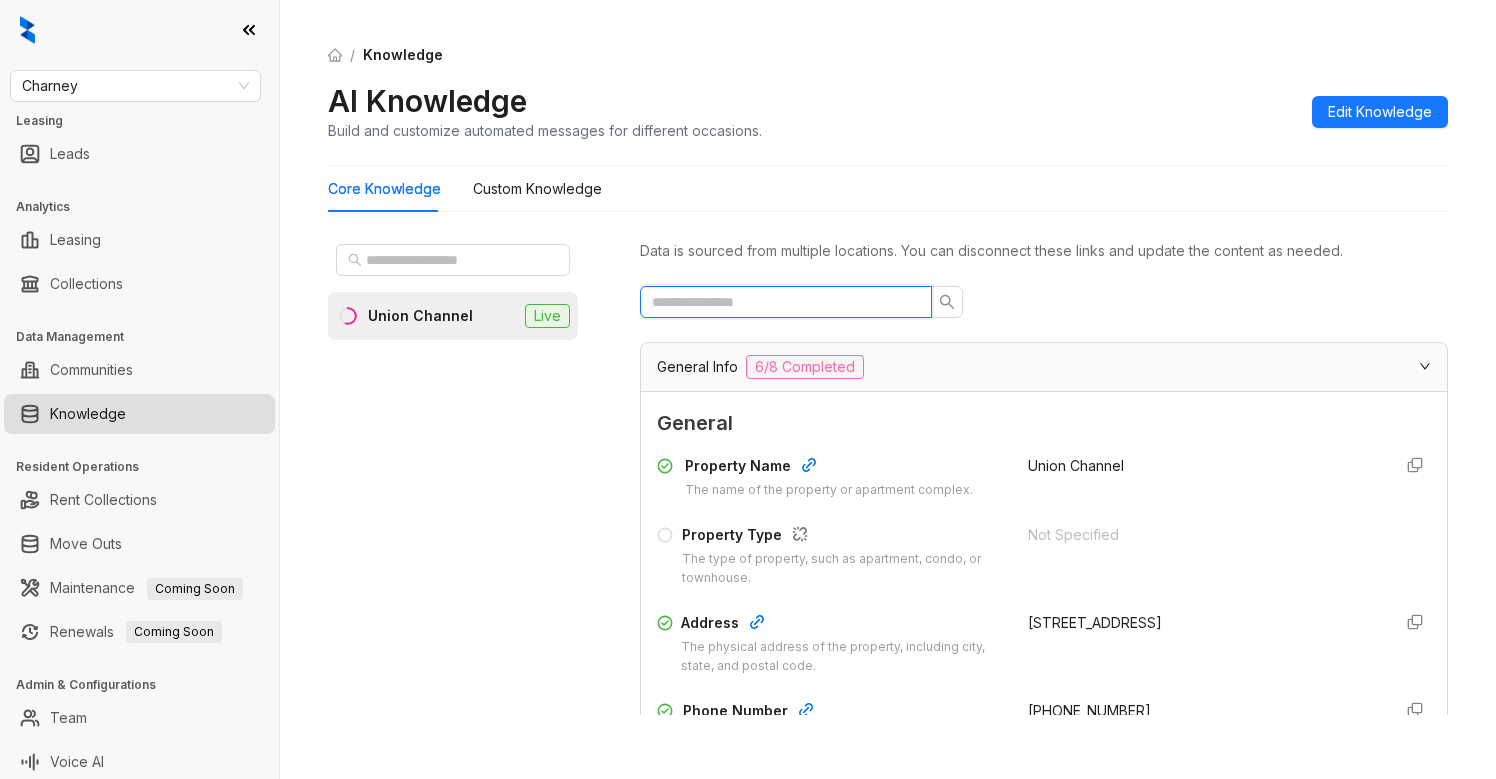 click at bounding box center [778, 302] 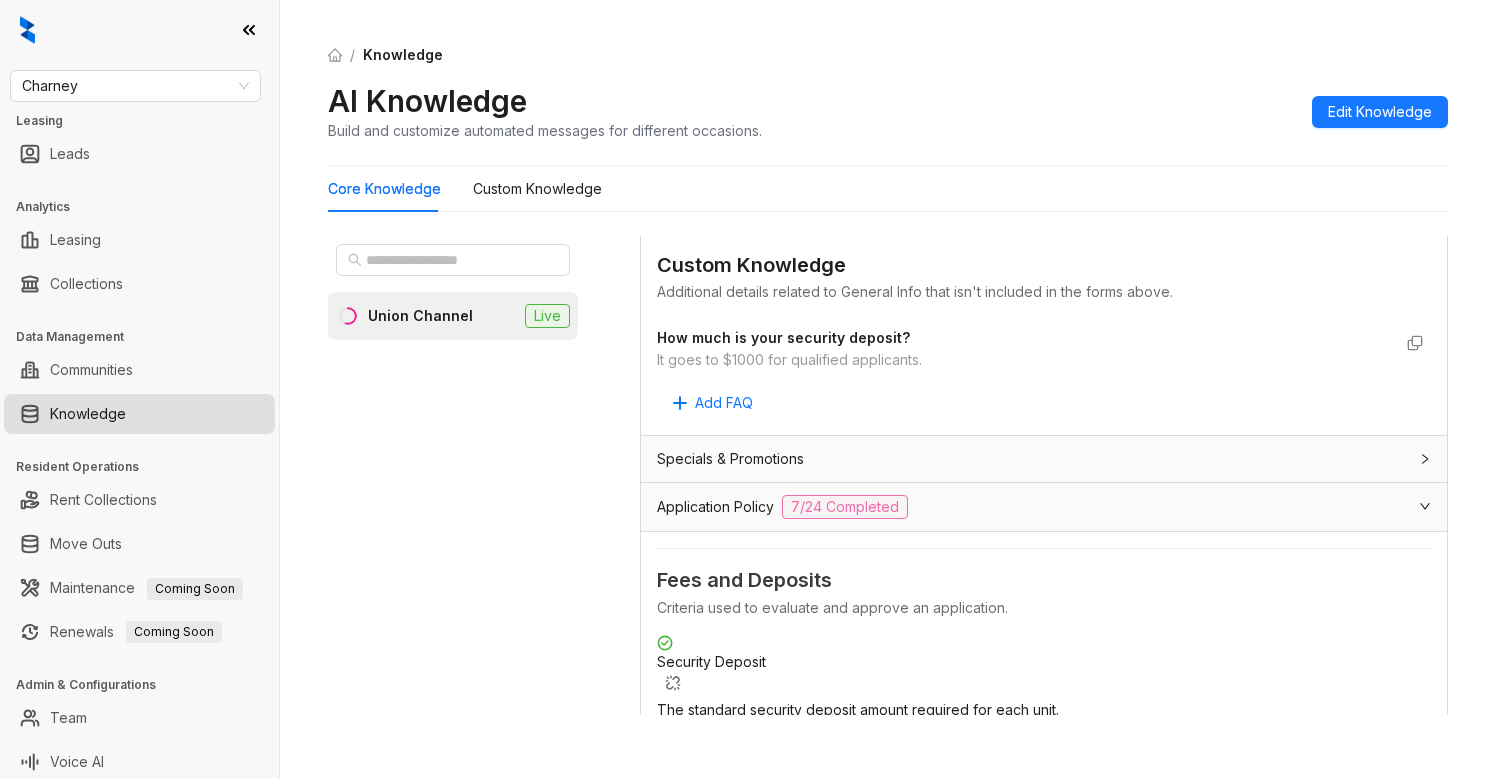scroll, scrollTop: 221, scrollLeft: 0, axis: vertical 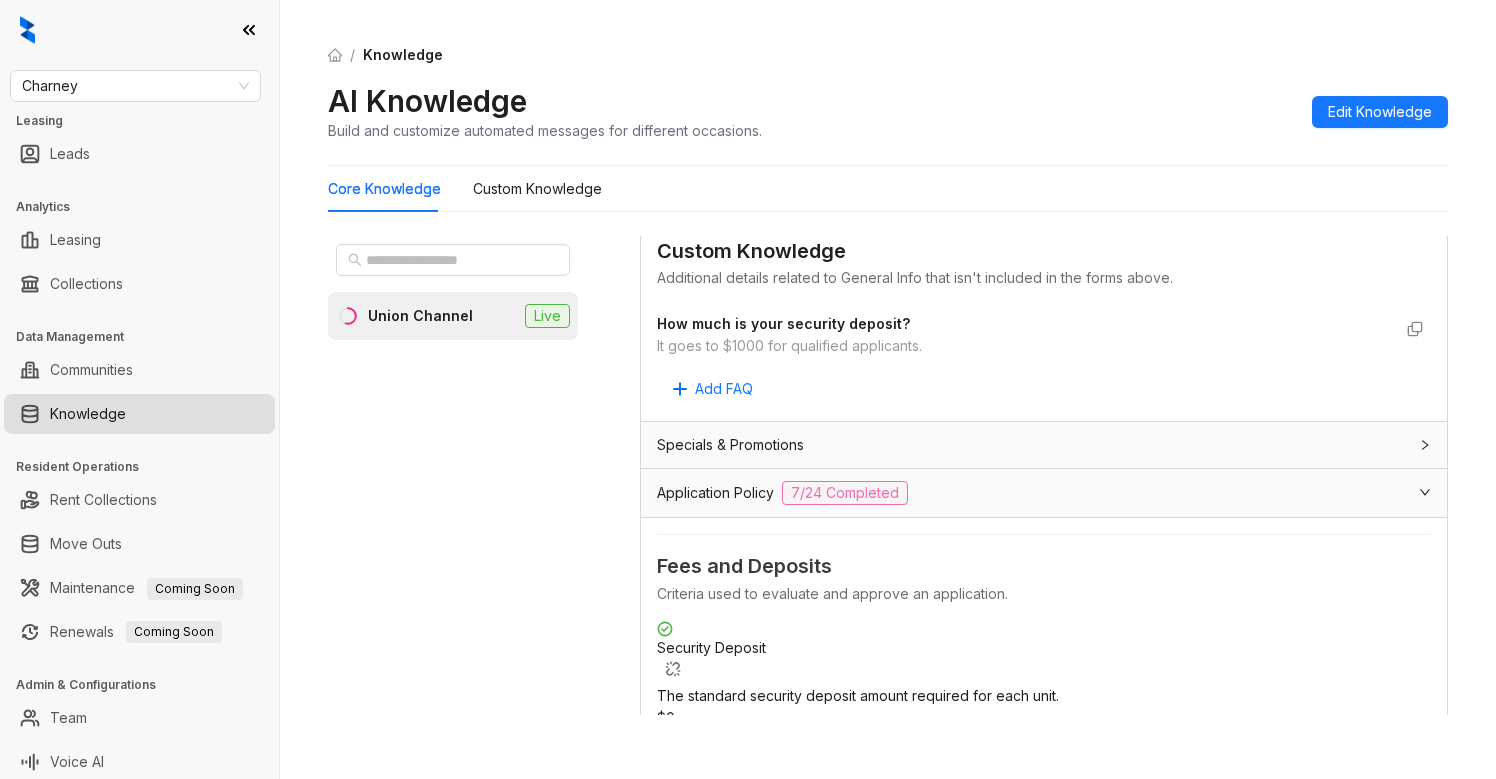 type on "***" 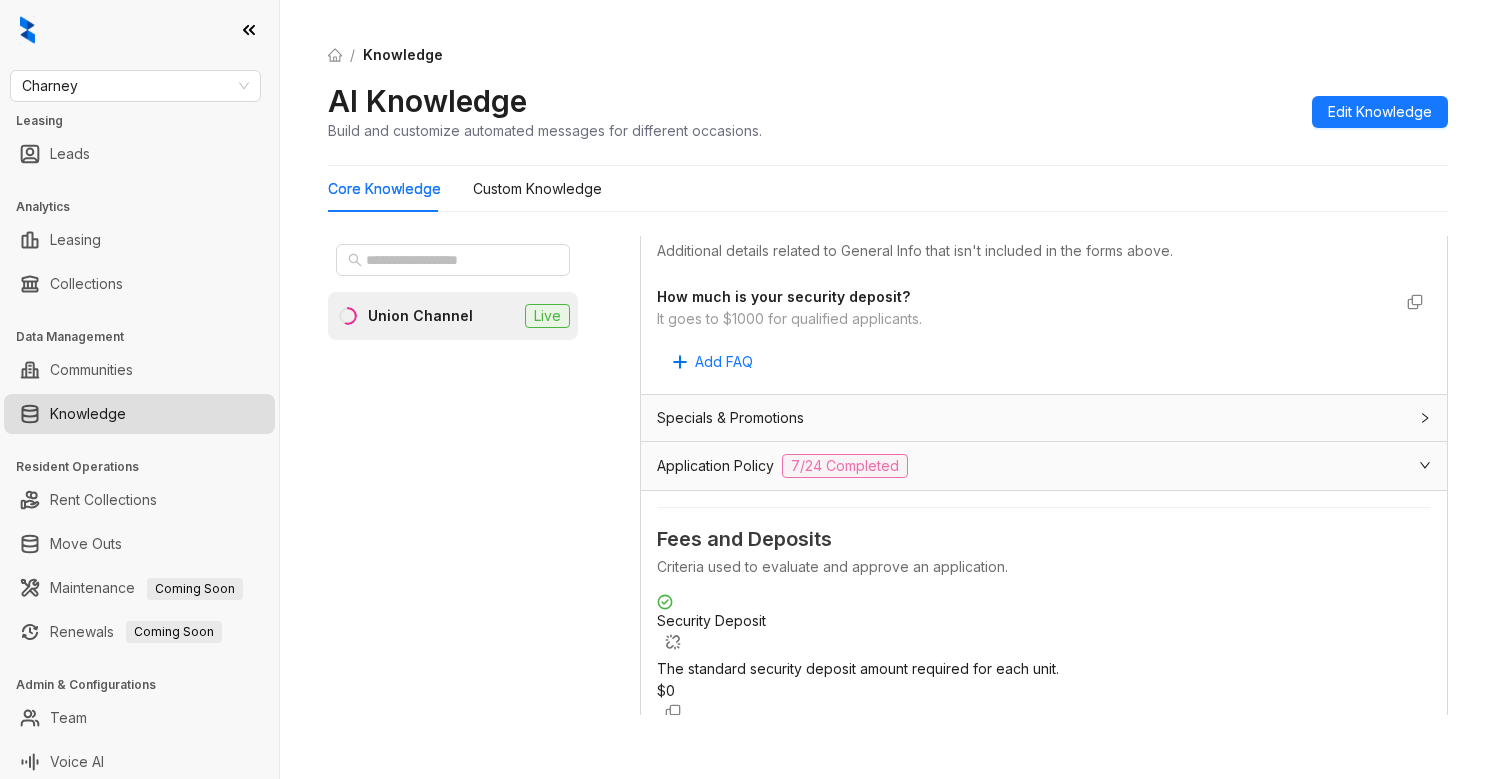 scroll, scrollTop: 206, scrollLeft: 0, axis: vertical 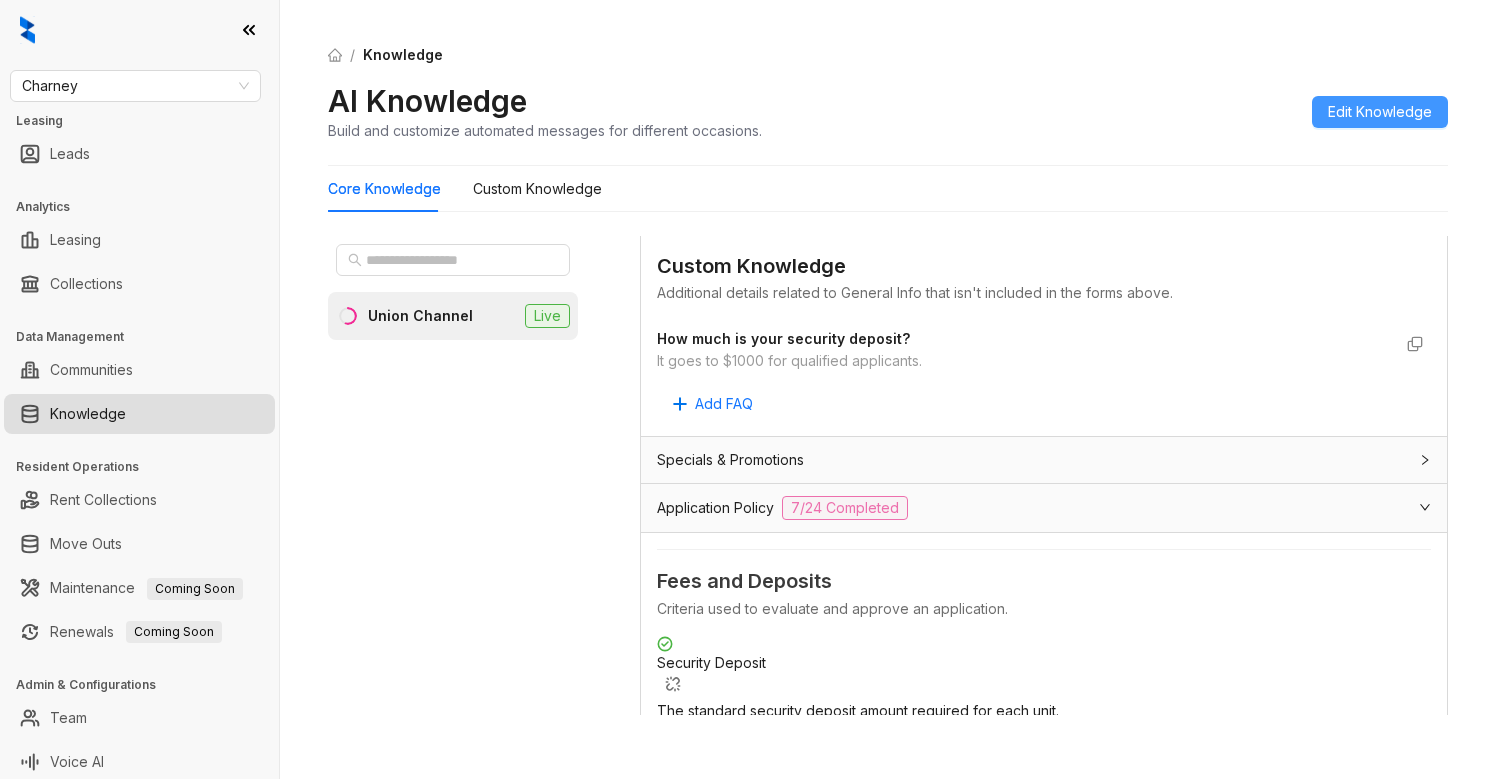 click on "Edit Knowledge" at bounding box center [1380, 112] 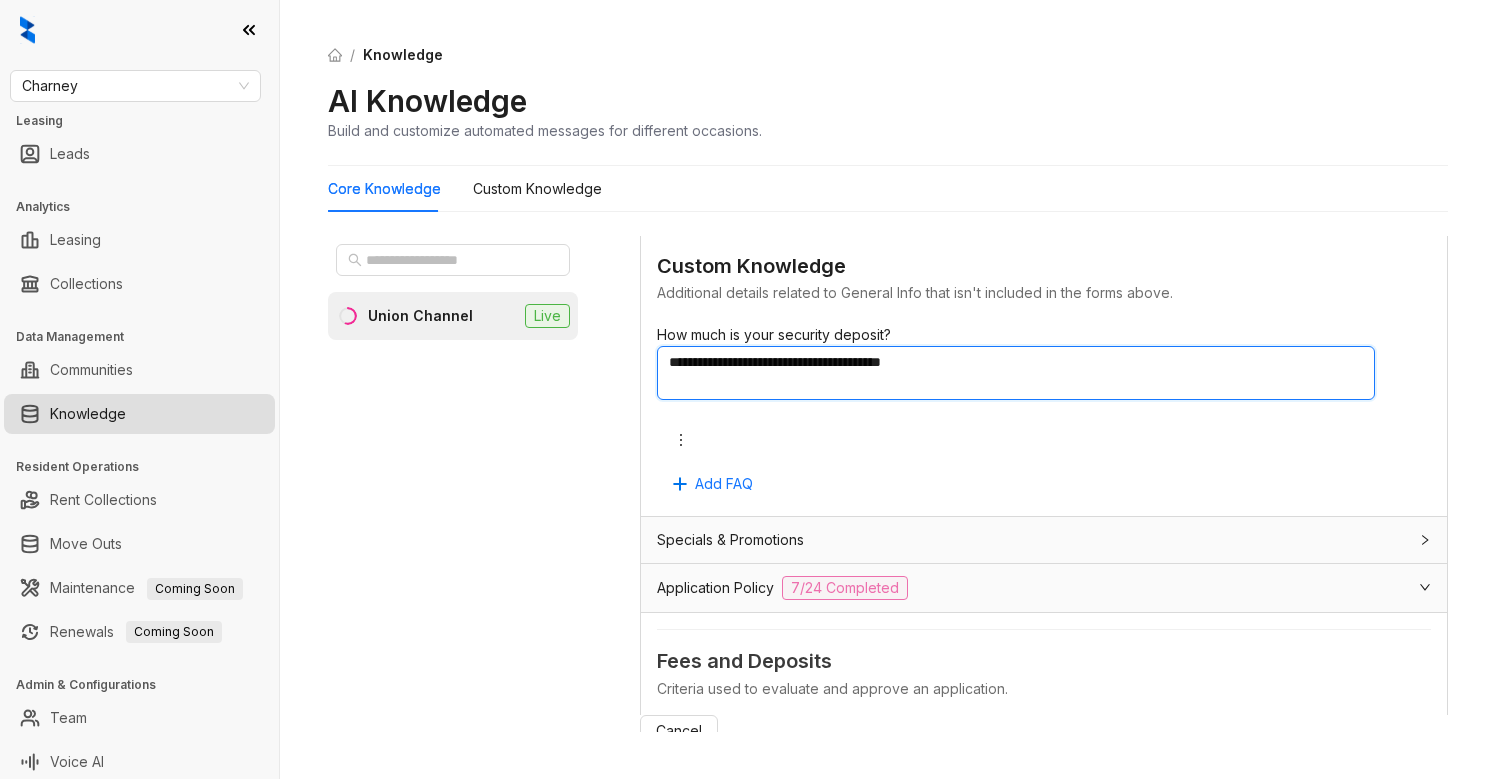 drag, startPoint x: 731, startPoint y: 371, endPoint x: 663, endPoint y: 372, distance: 68.007355 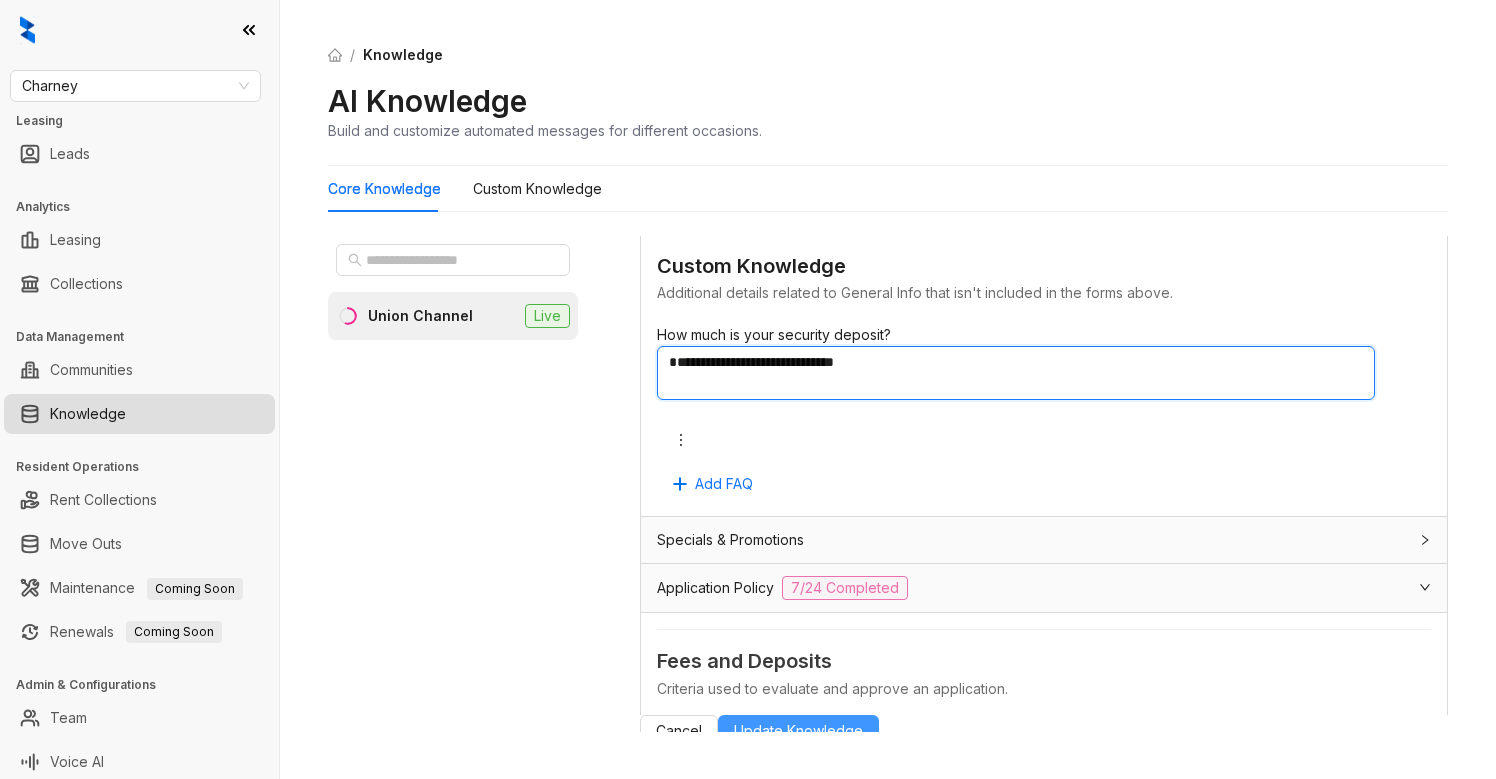 type on "**********" 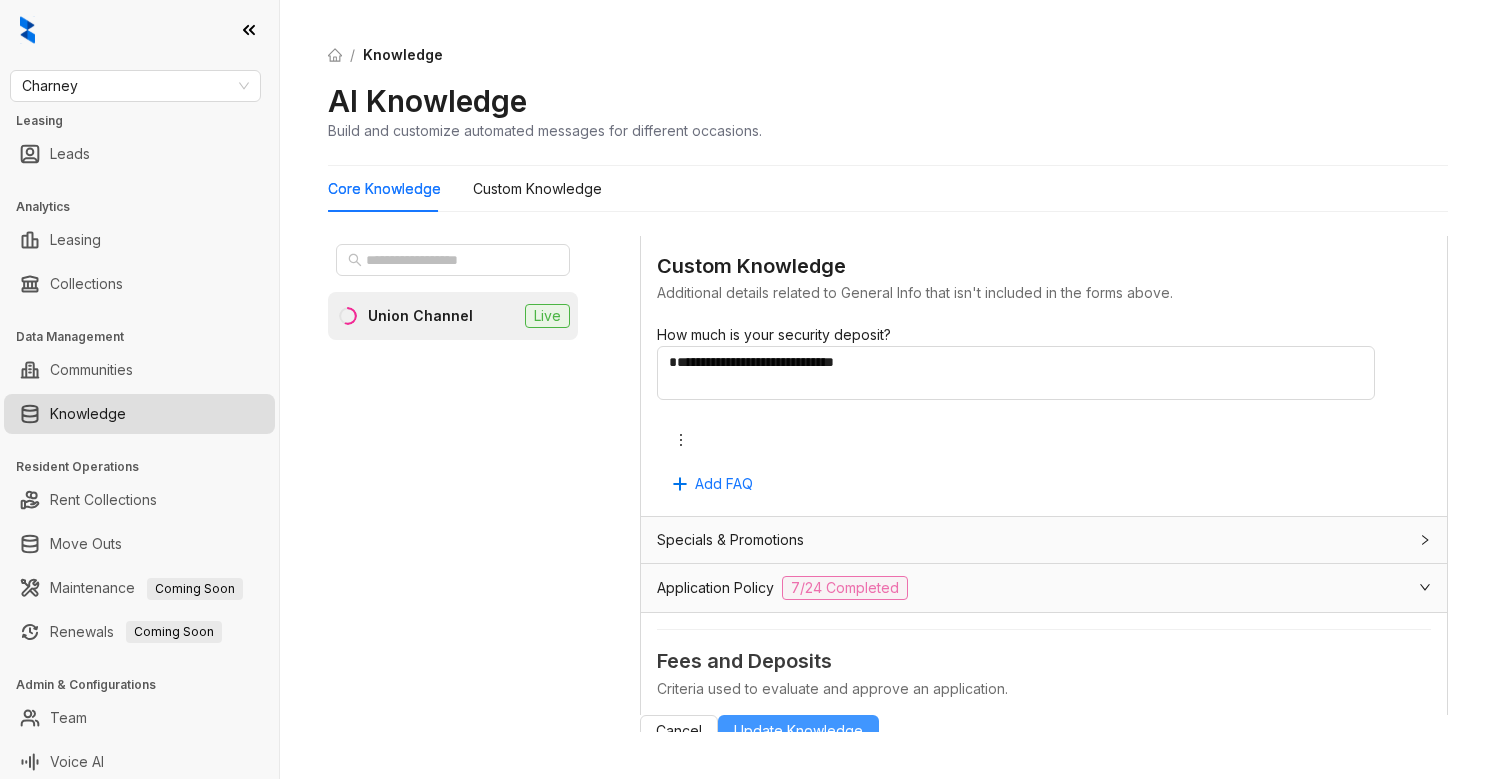 click on "Update Knowledge" at bounding box center [798, 731] 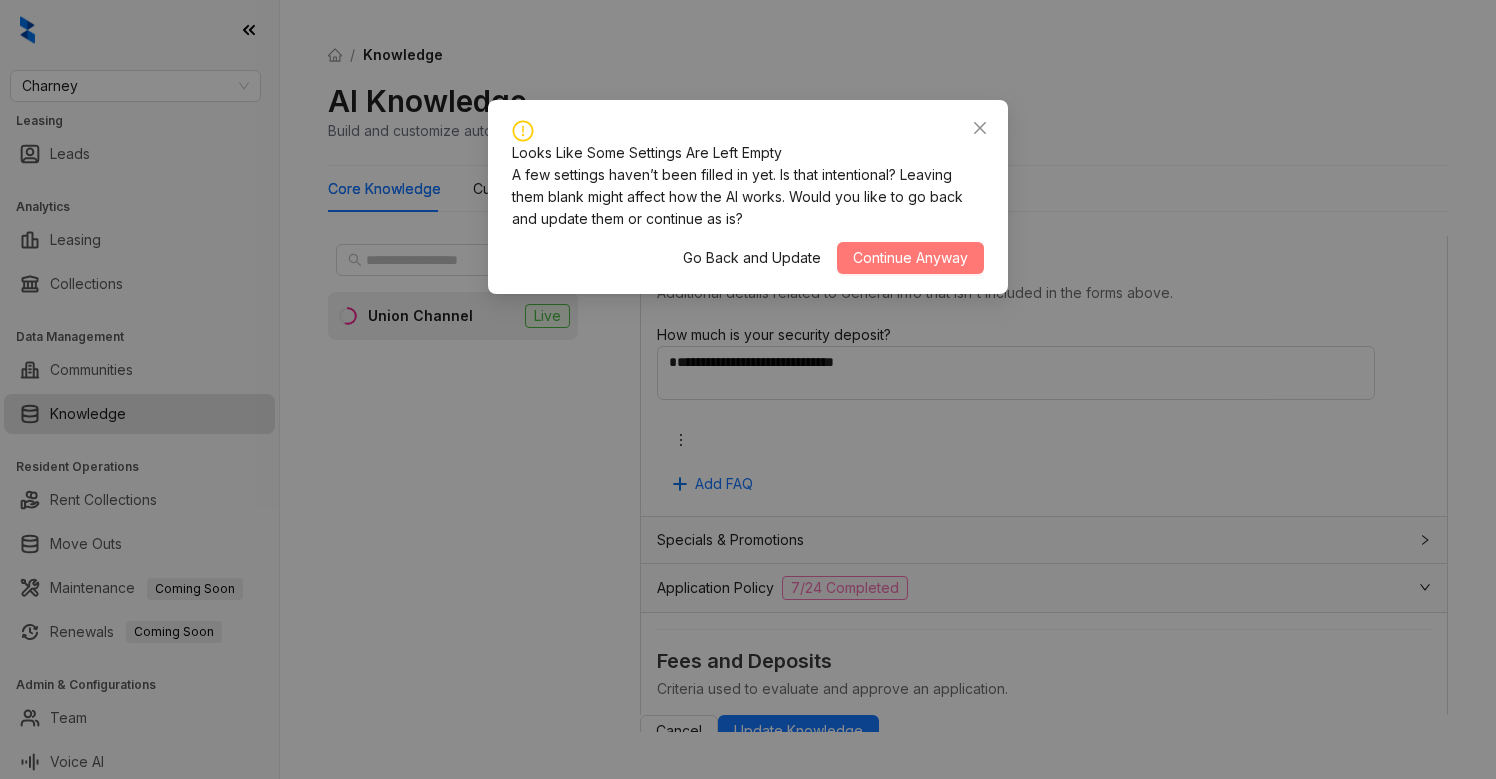 click on "Looks Like Some Settings Are Left Empty A few settings haven’t been filled in yet. Is that intentional?  Leaving them blank might affect how the AI works. Would you like to go back and update them or continue as is? Go Back and Update Continue Anyway" at bounding box center (748, 197) 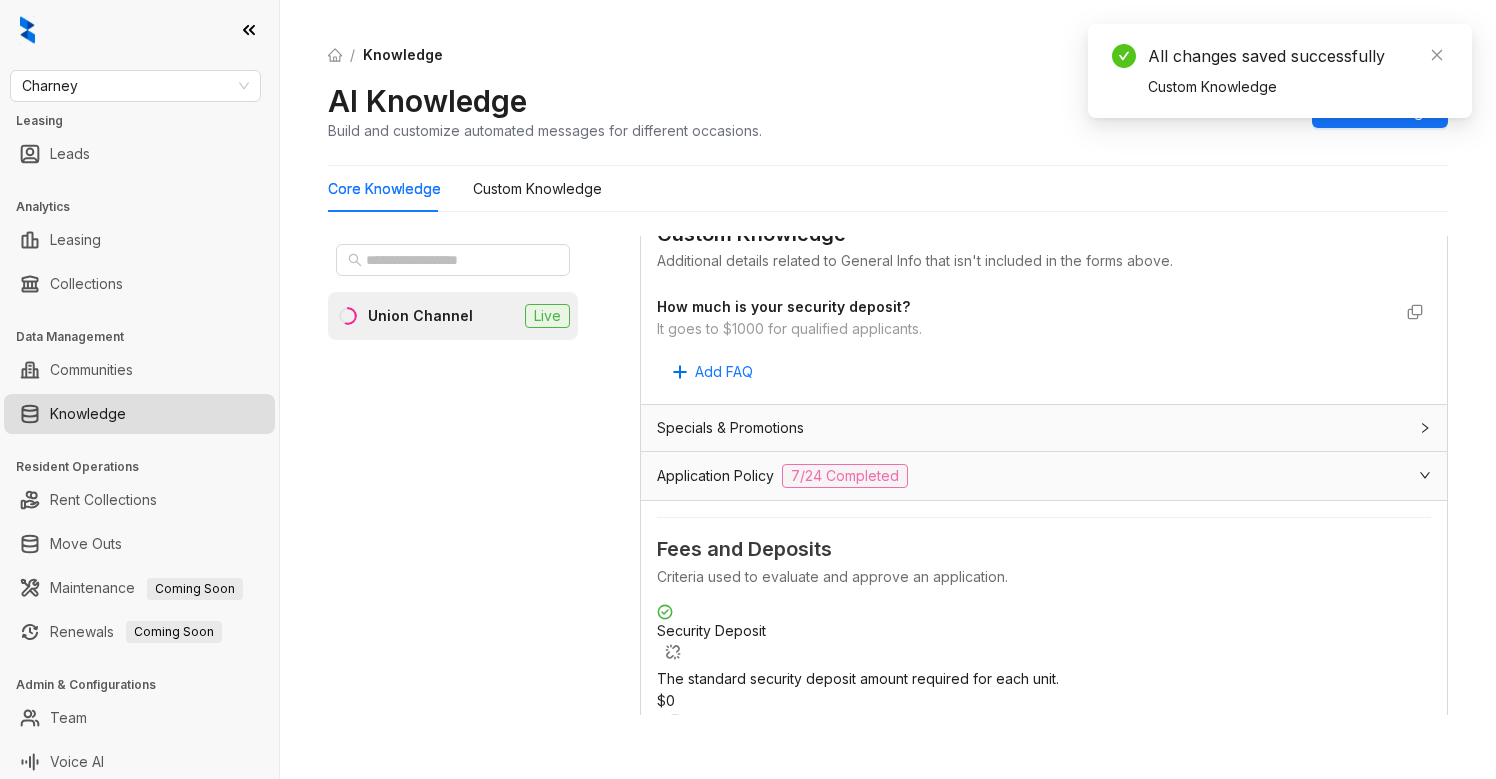 scroll, scrollTop: 232, scrollLeft: 0, axis: vertical 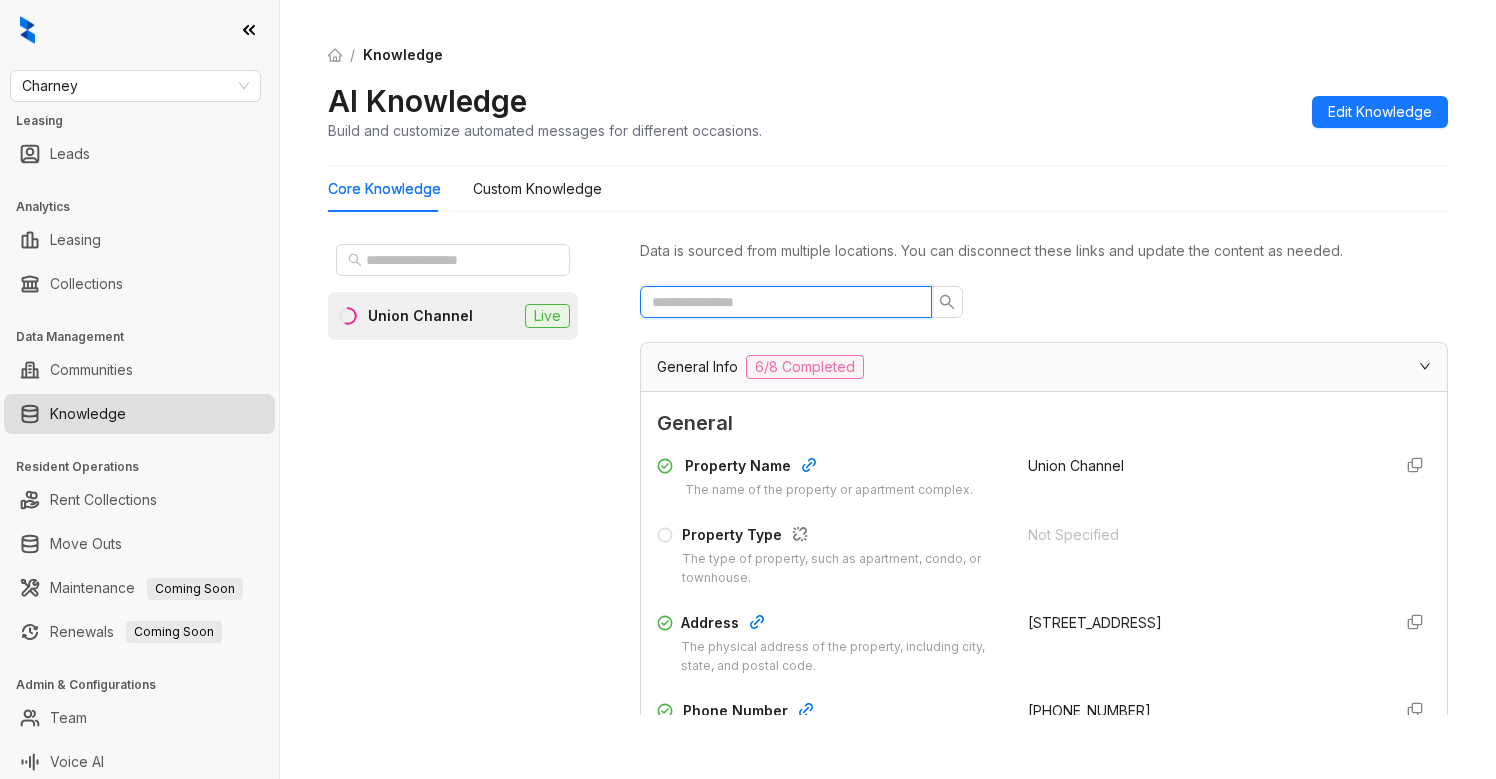 click at bounding box center [778, 302] 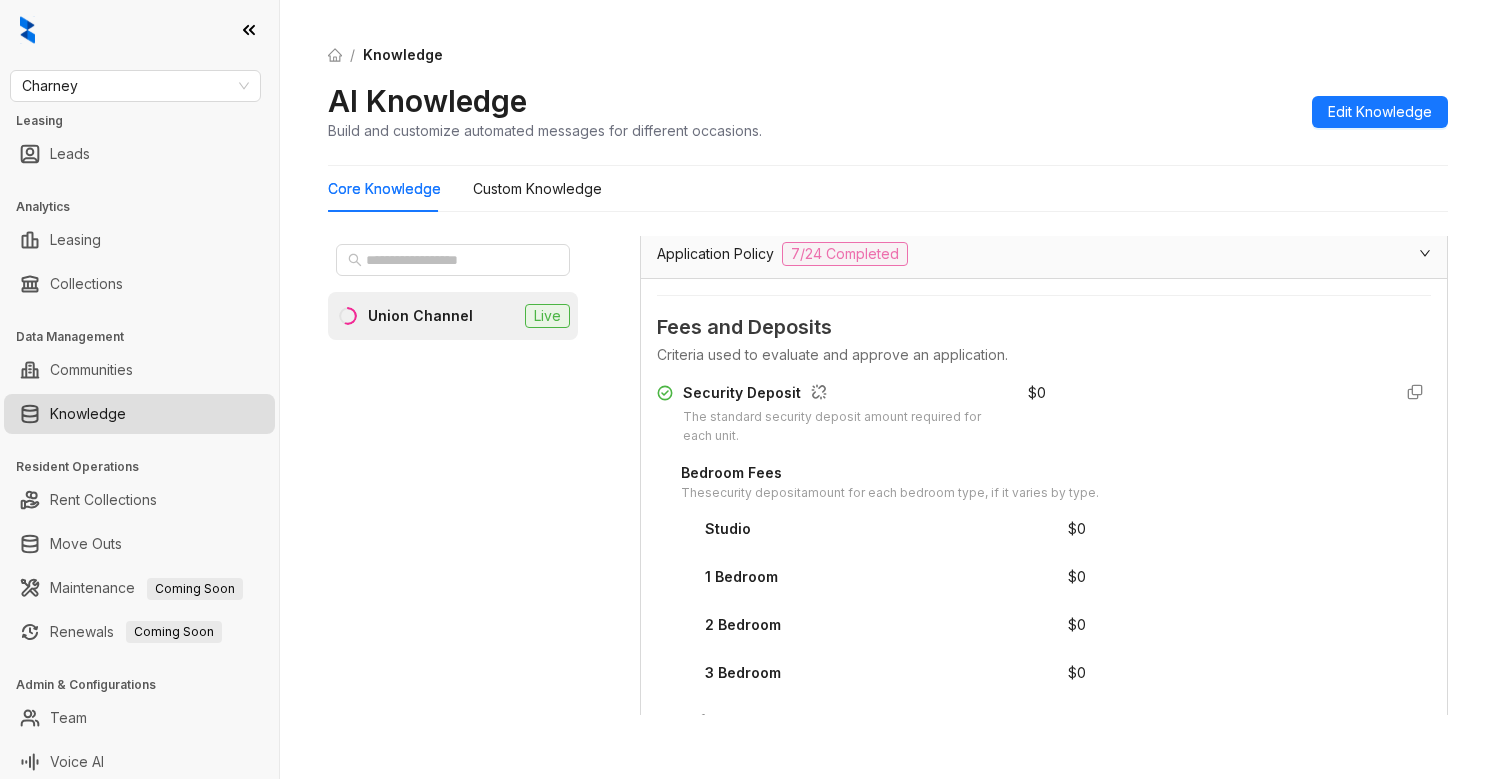 scroll, scrollTop: 468, scrollLeft: 0, axis: vertical 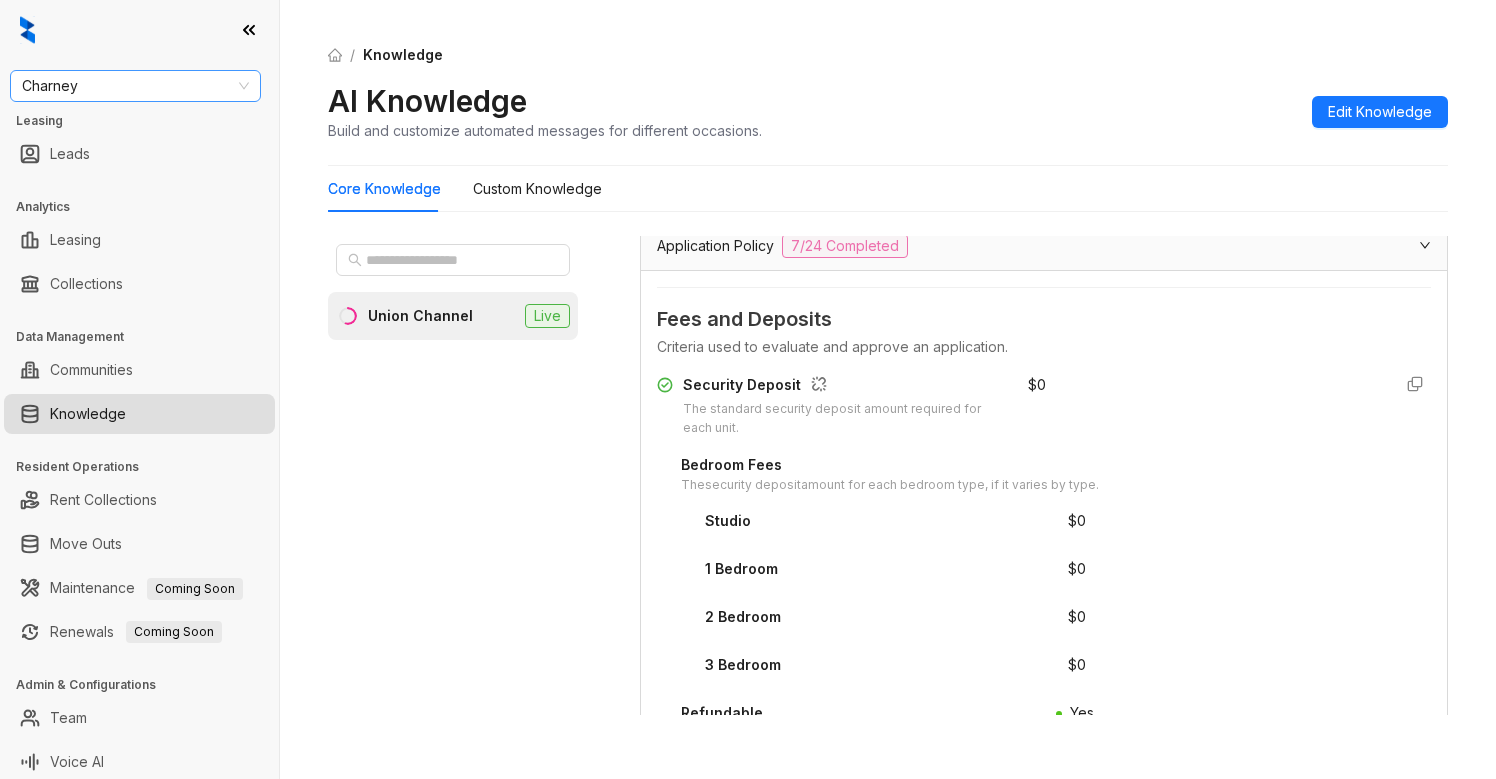 click on "Charney" at bounding box center [135, 86] 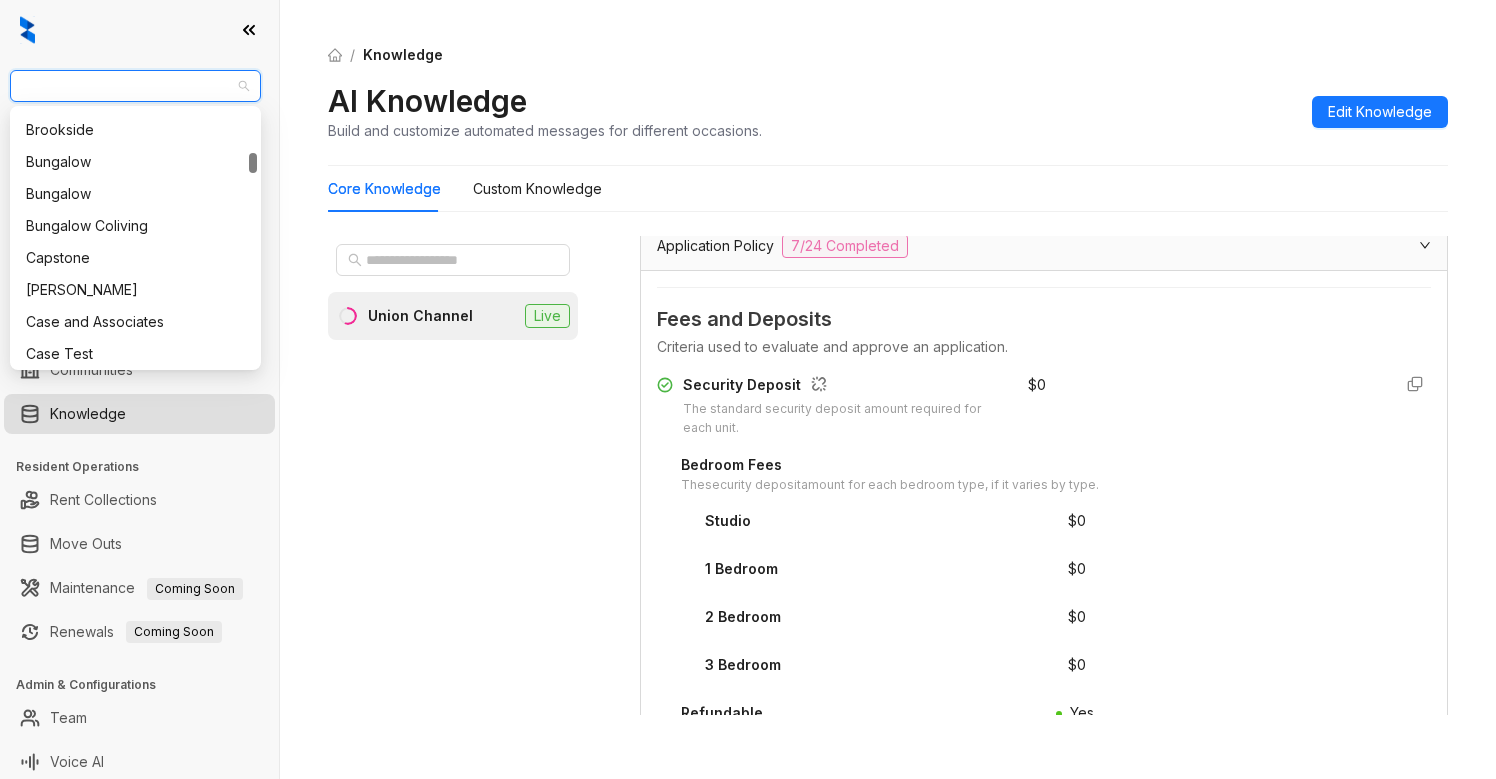 scroll, scrollTop: 538, scrollLeft: 0, axis: vertical 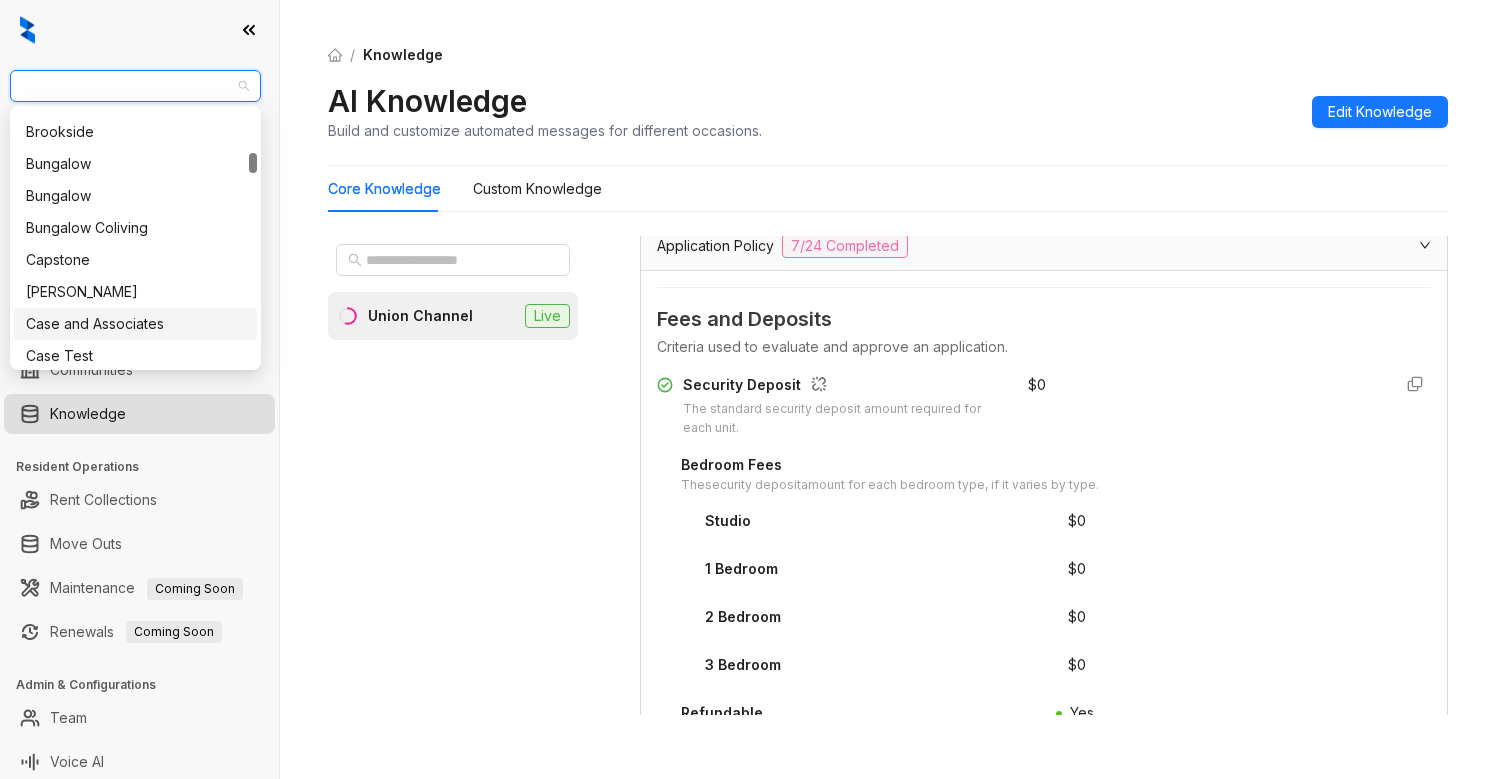 click on "Case and Associates" at bounding box center (135, 324) 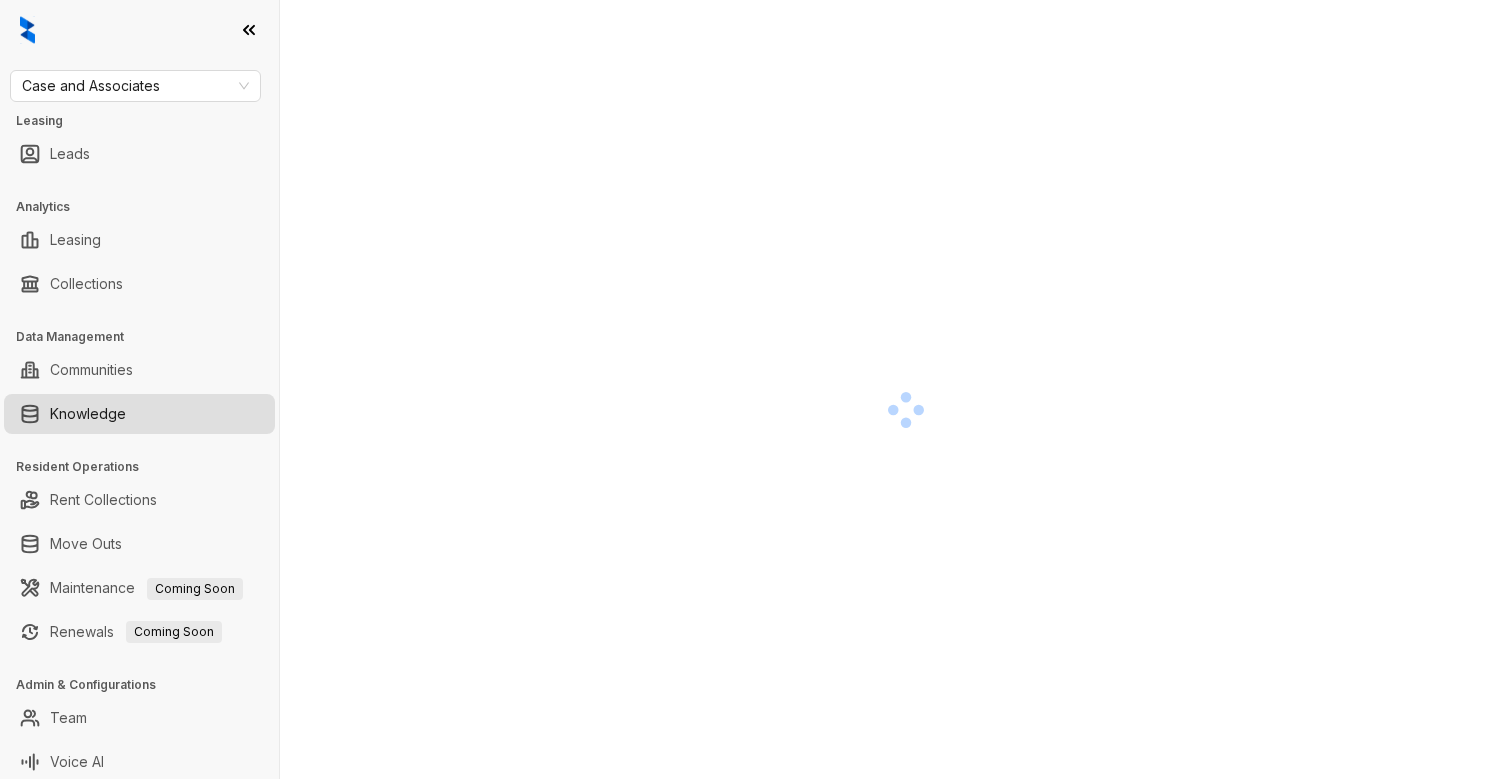 scroll, scrollTop: 0, scrollLeft: 0, axis: both 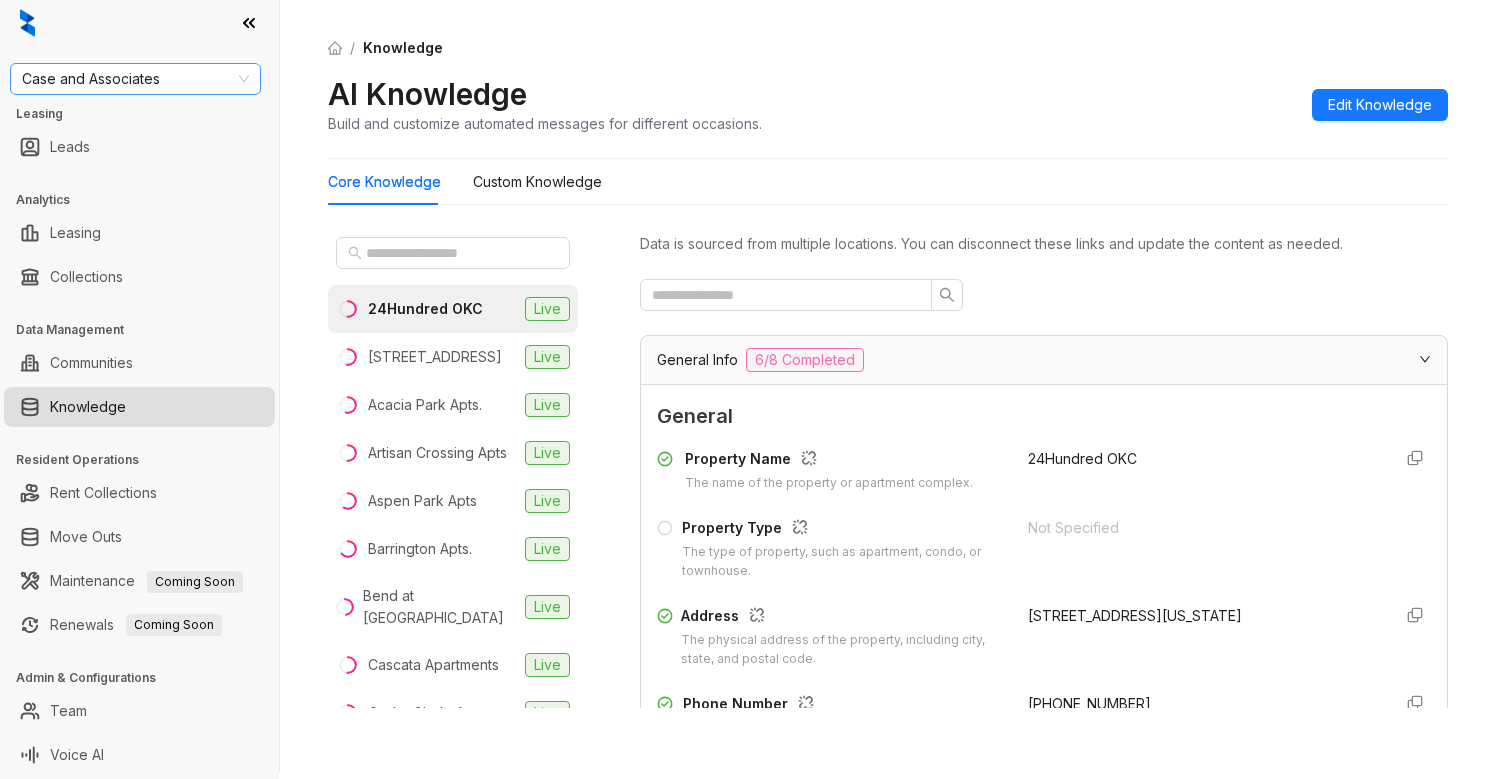 click on "Case and Associates" at bounding box center [135, 79] 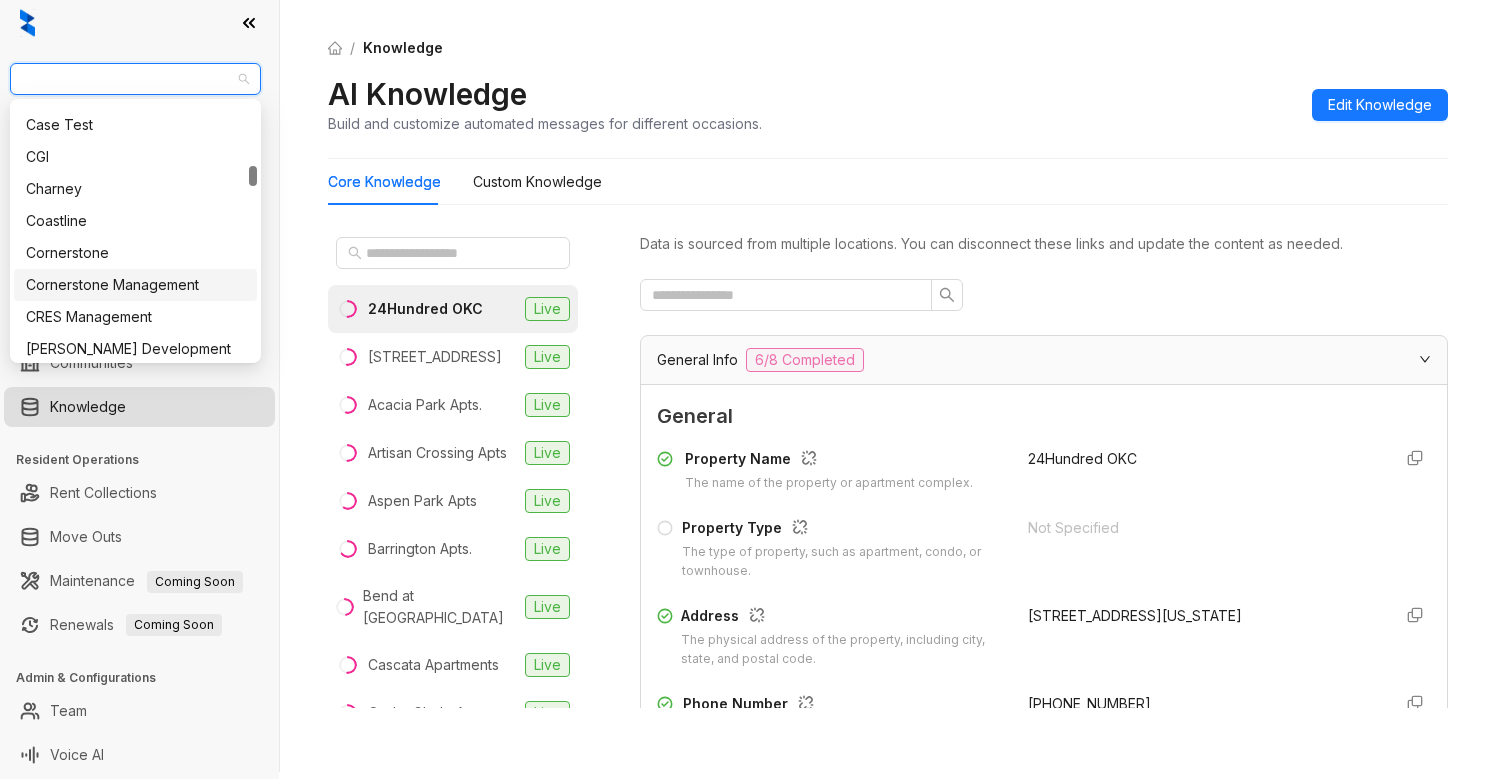 scroll, scrollTop: 748, scrollLeft: 0, axis: vertical 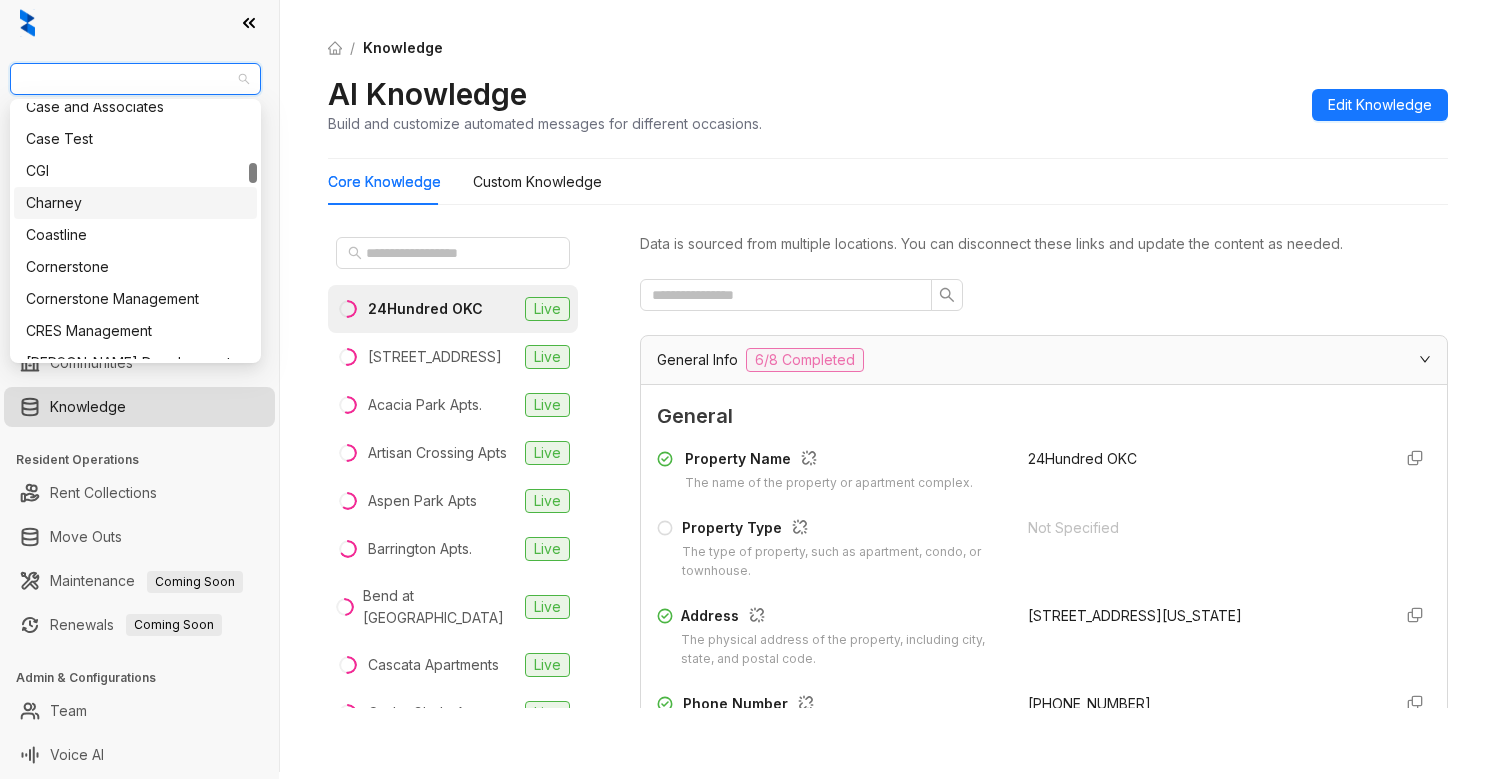 click on "Charney" at bounding box center (135, 203) 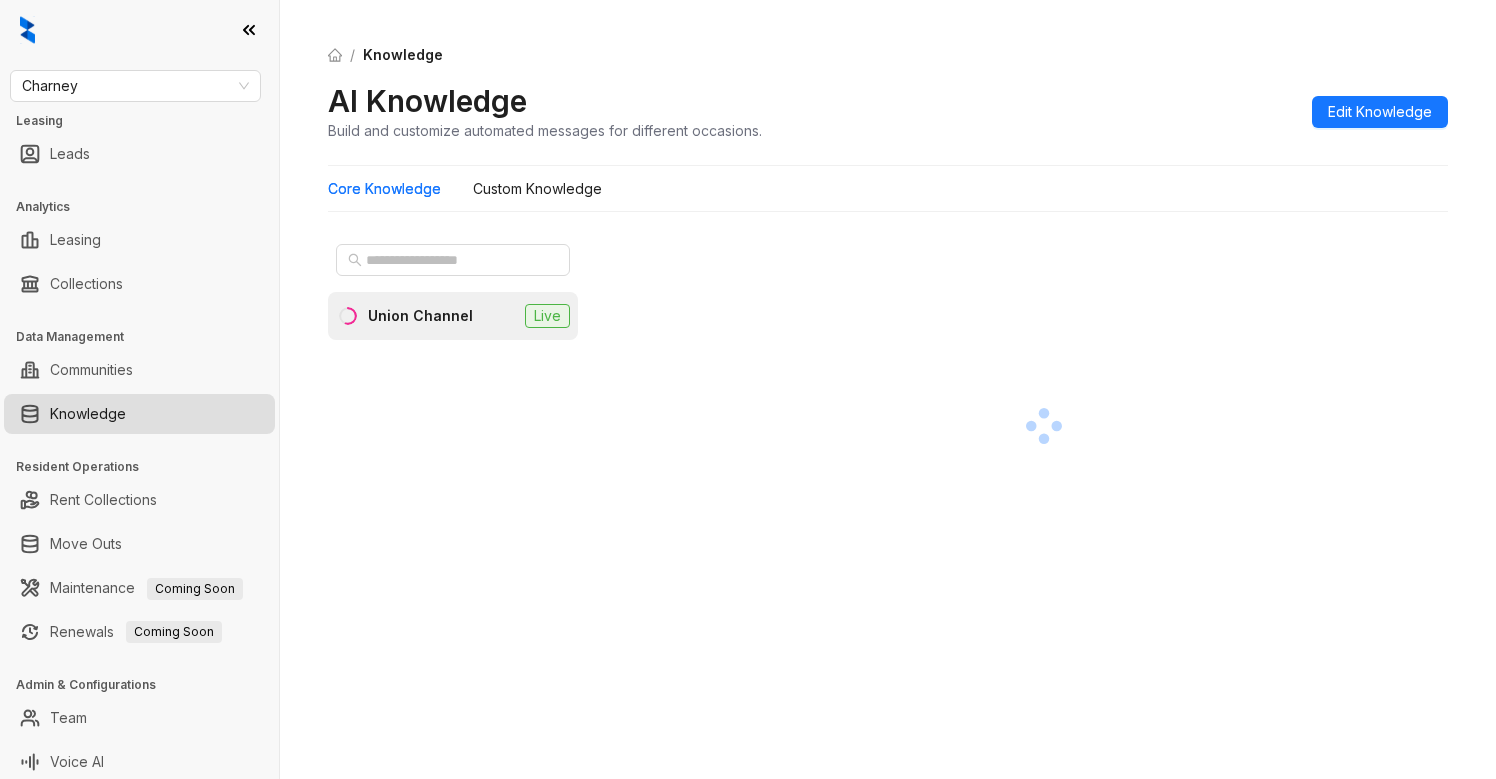 scroll, scrollTop: 0, scrollLeft: 0, axis: both 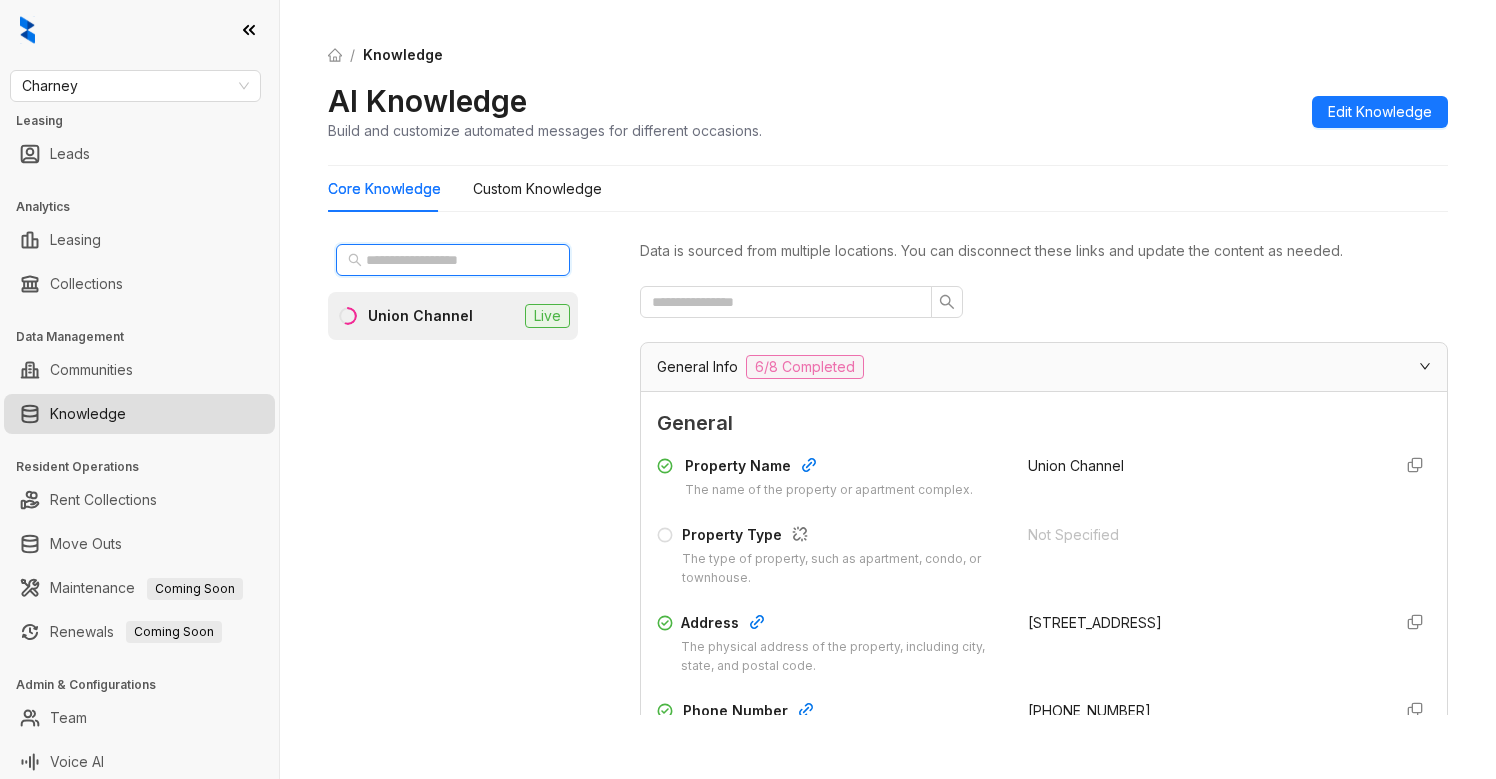 click at bounding box center (454, 260) 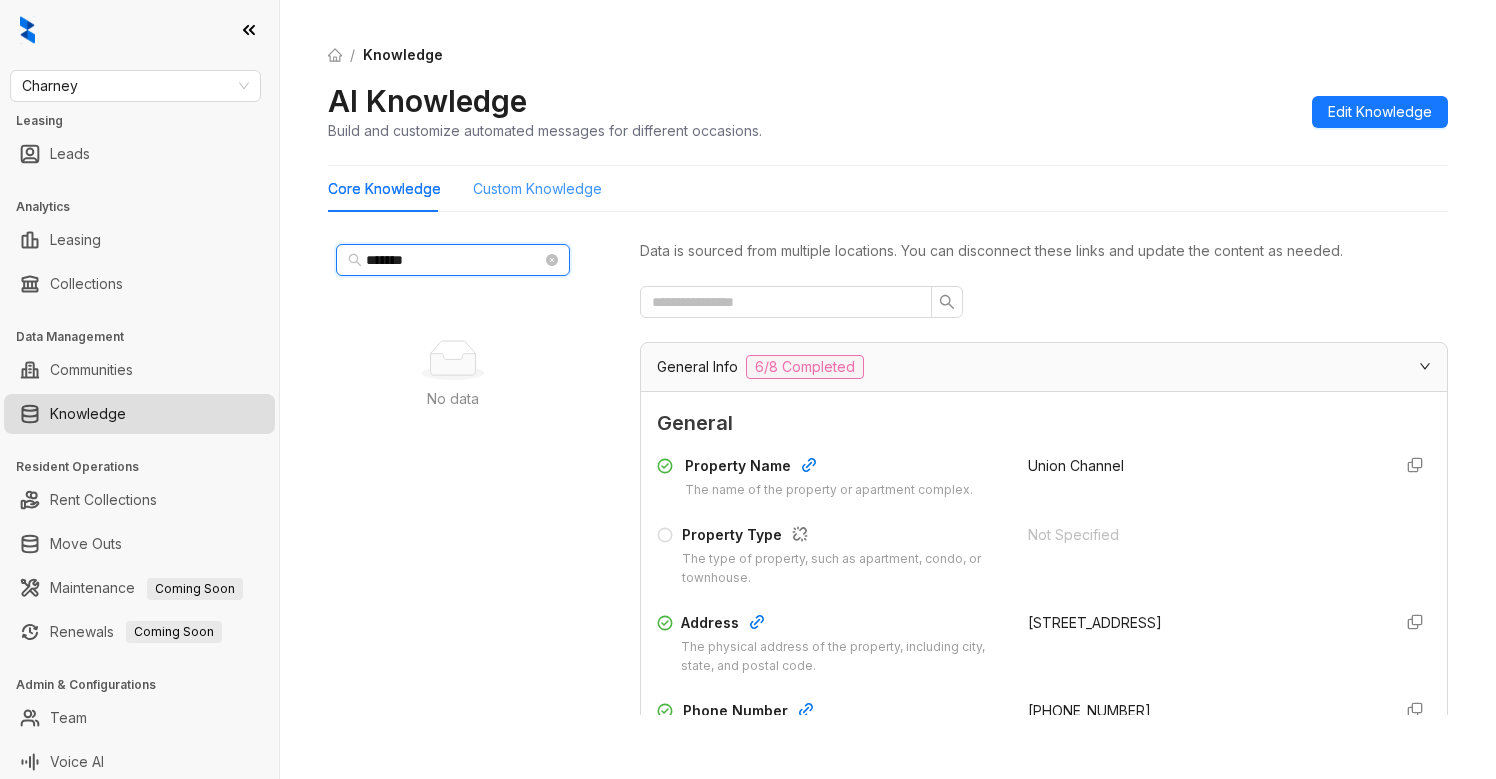 type on "*******" 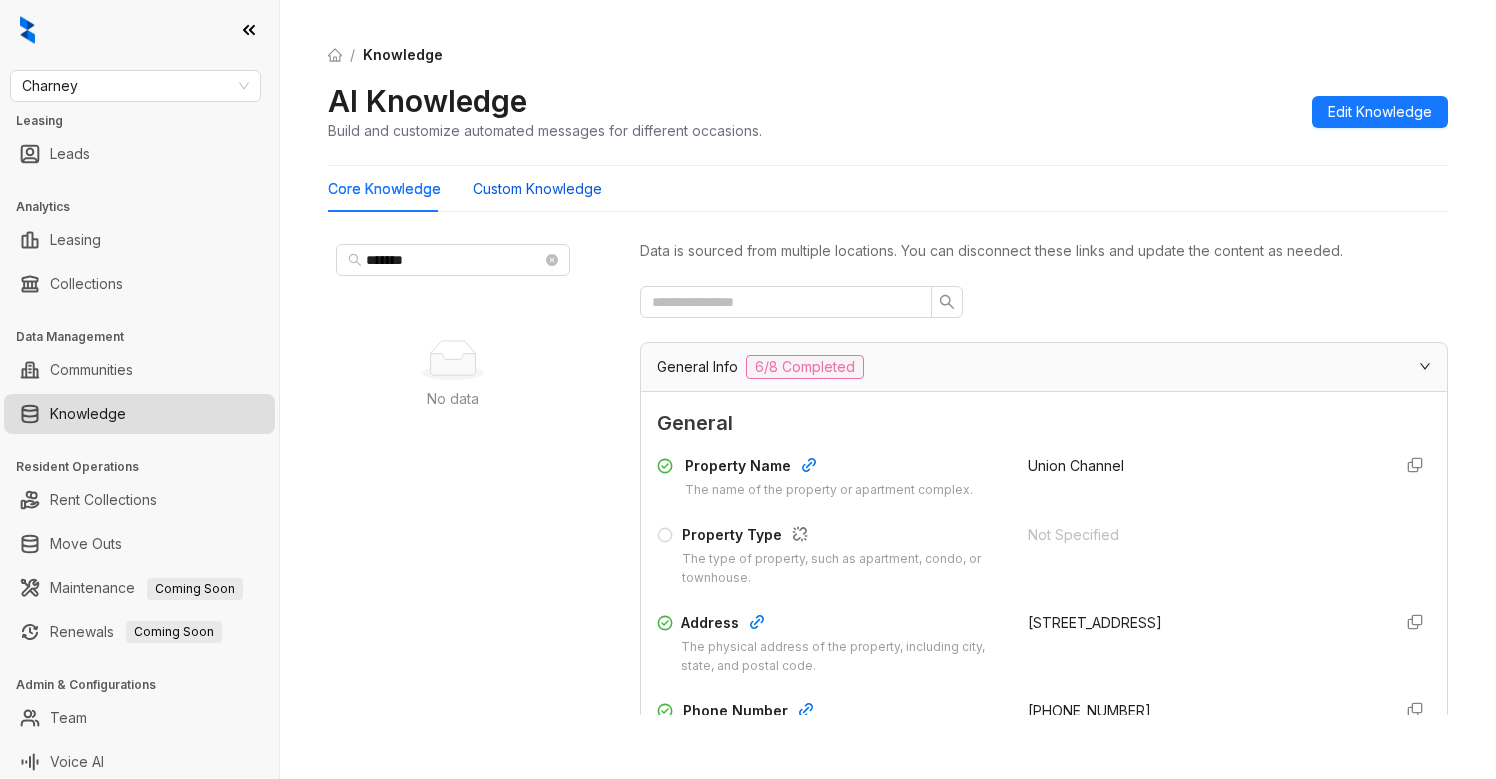 click on "Custom Knowledge" at bounding box center (537, 189) 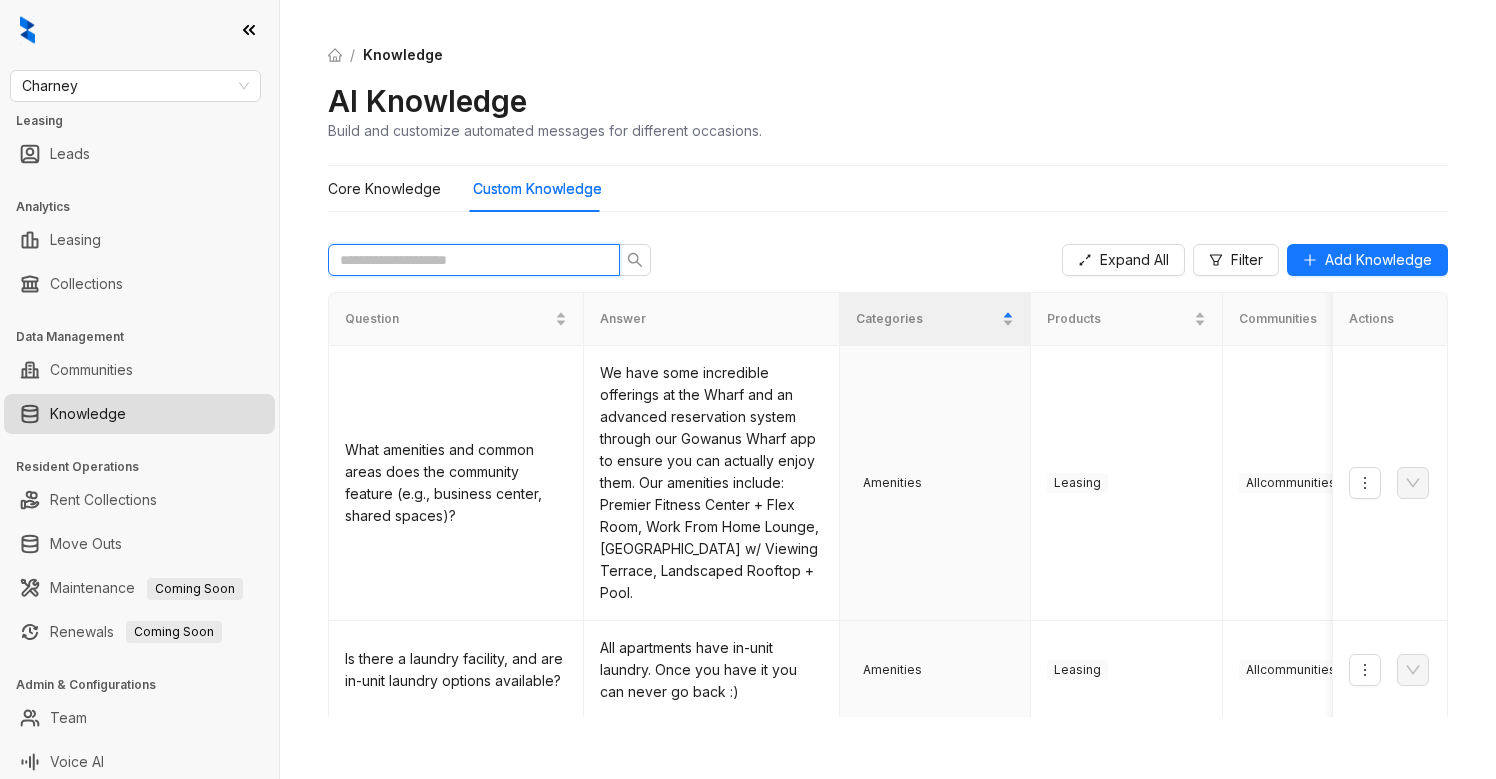 click at bounding box center (466, 260) 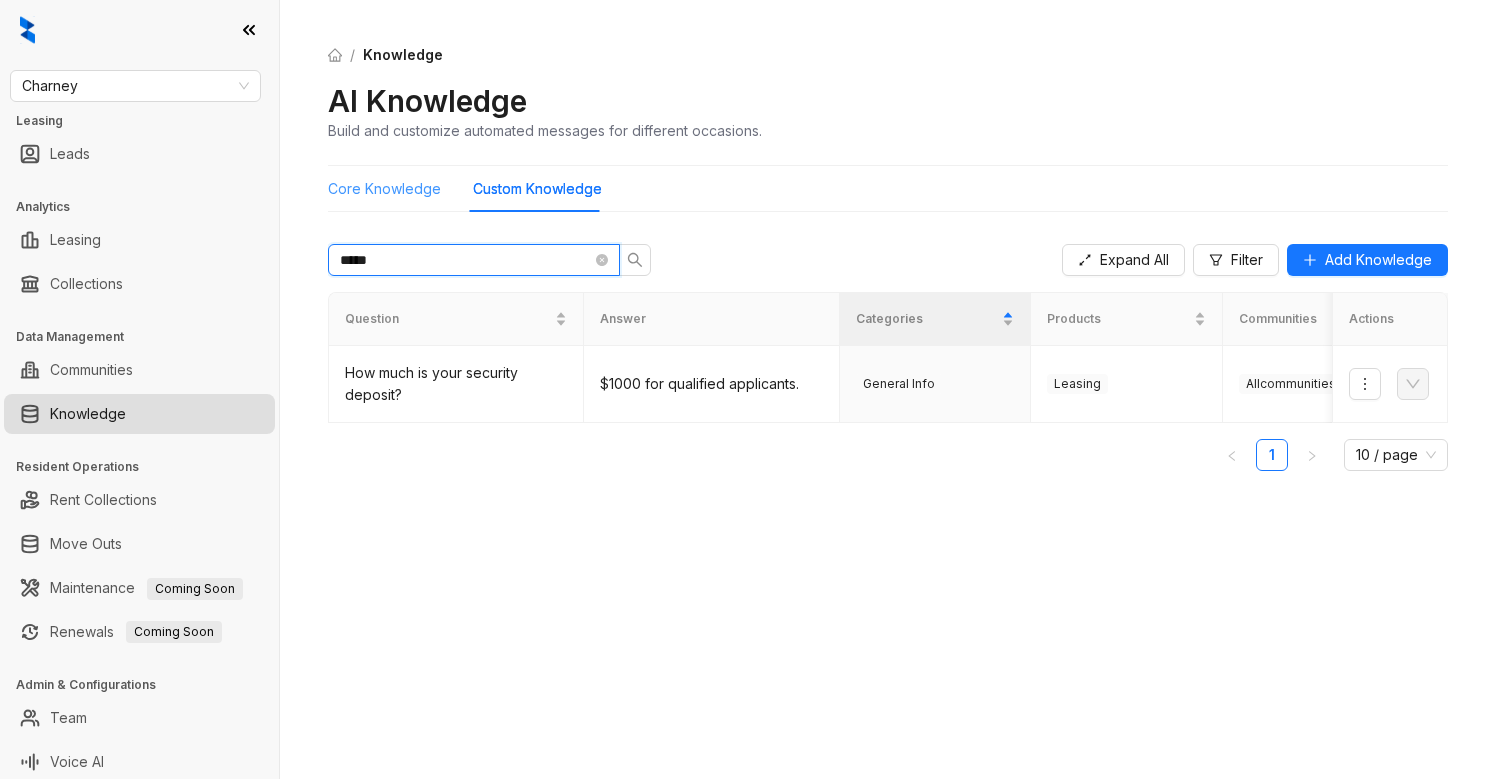 type on "*****" 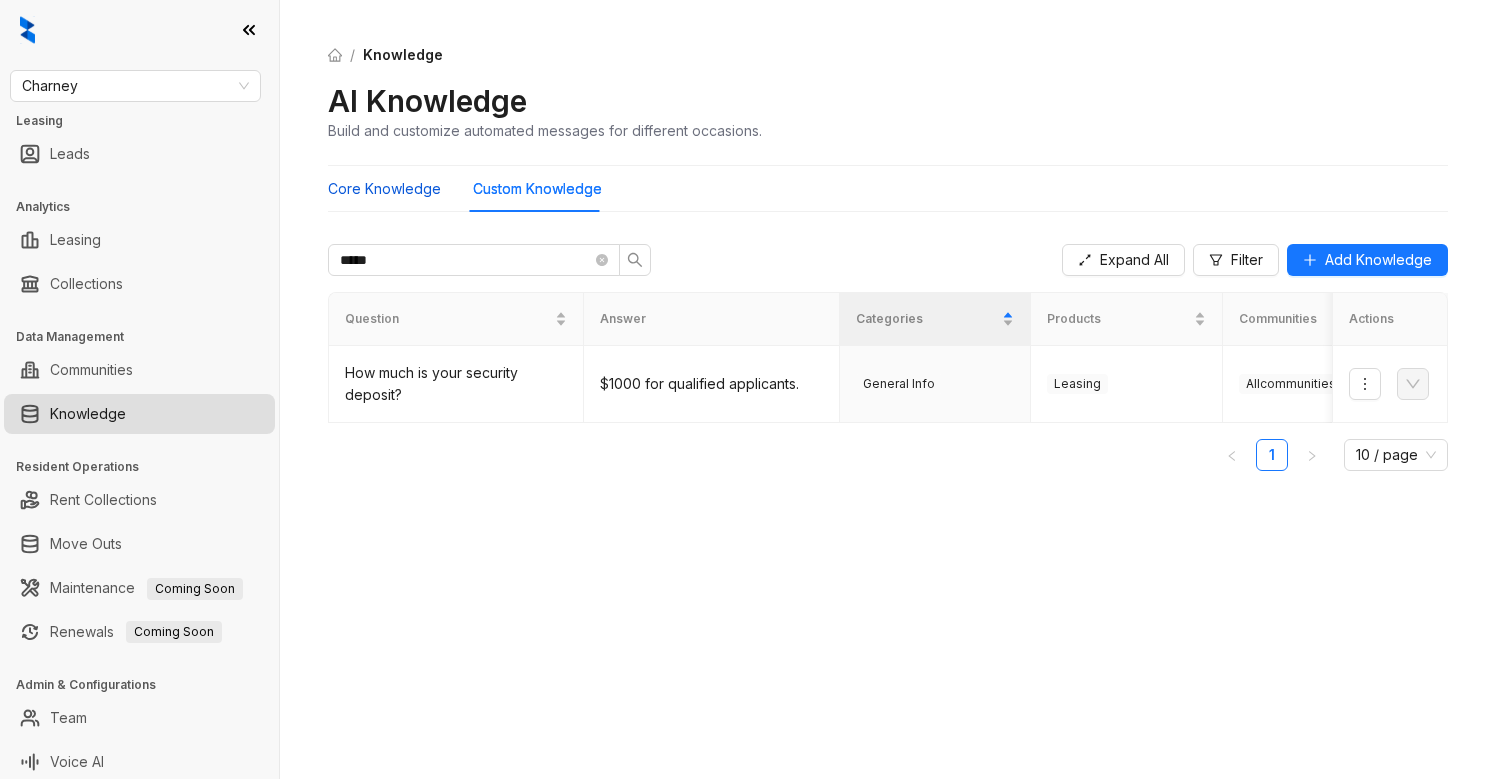 click on "Core Knowledge" at bounding box center (384, 189) 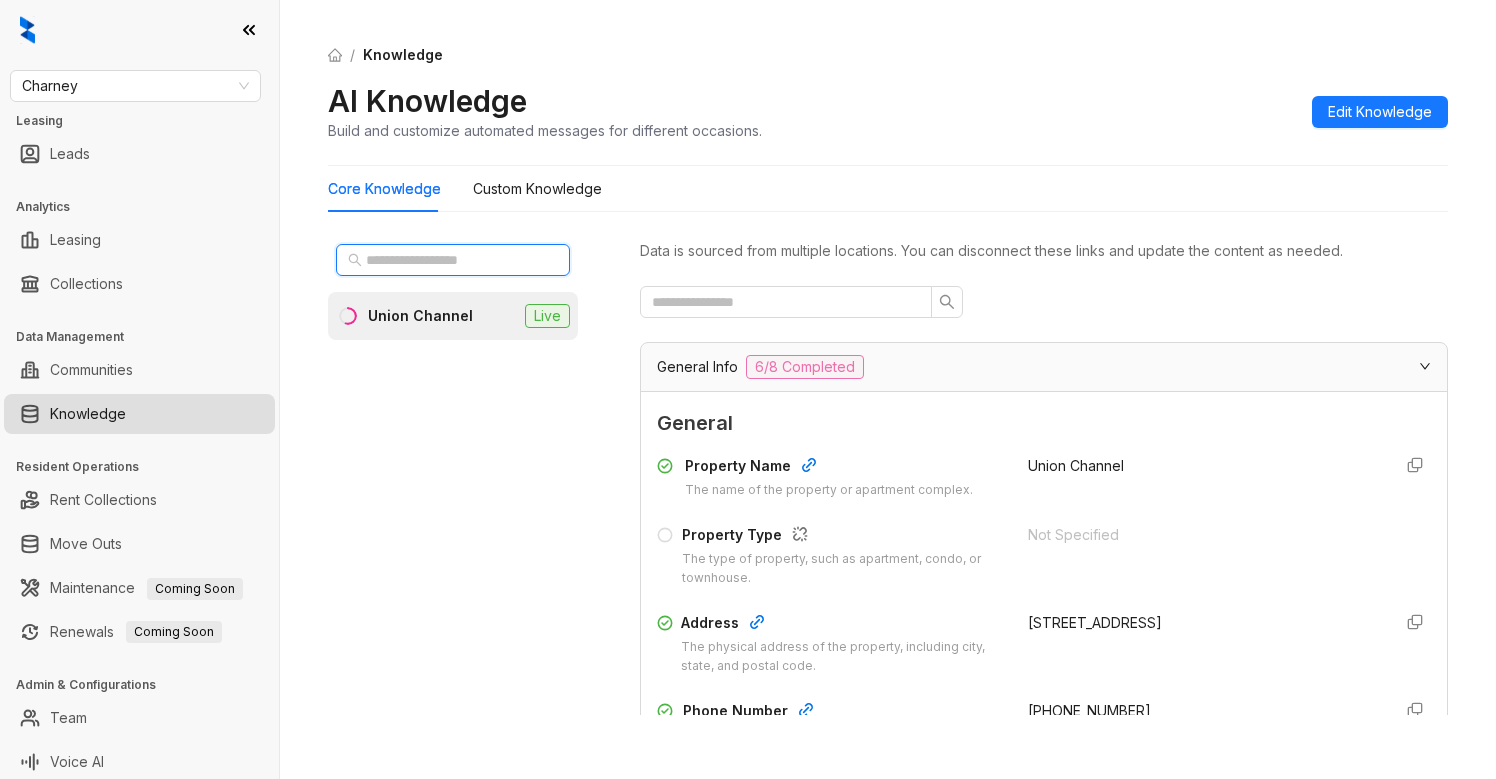 click at bounding box center [454, 260] 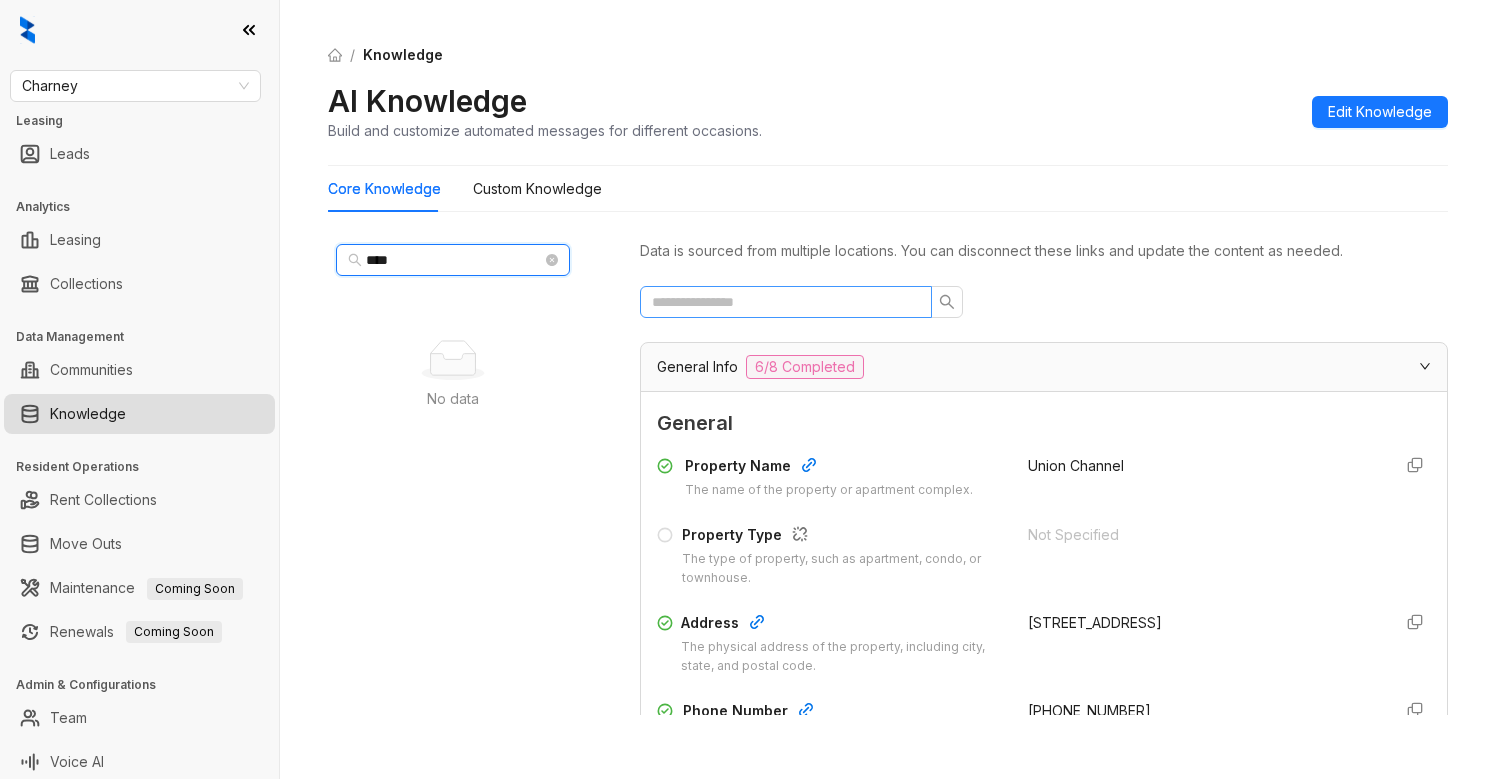 type on "****" 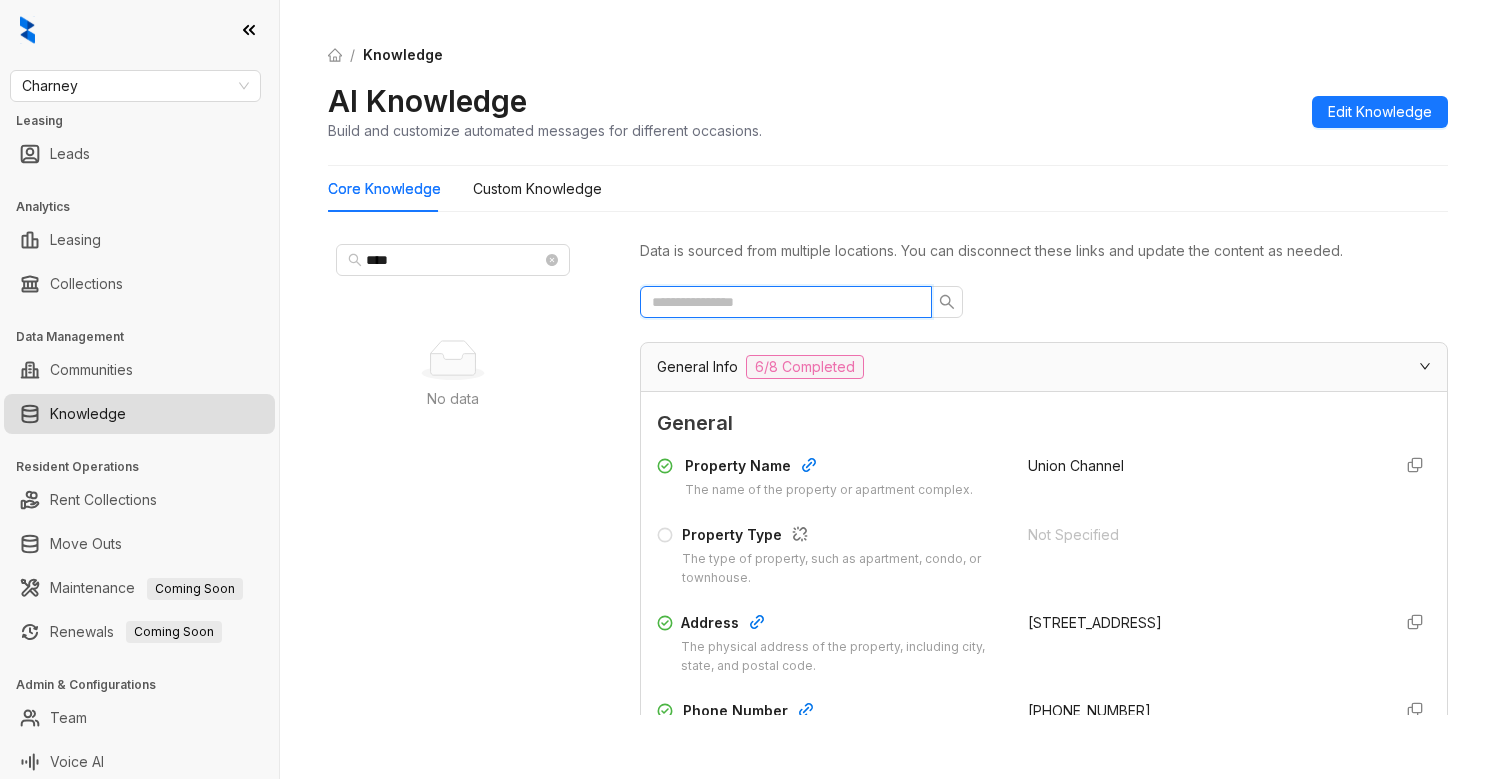 click at bounding box center [778, 302] 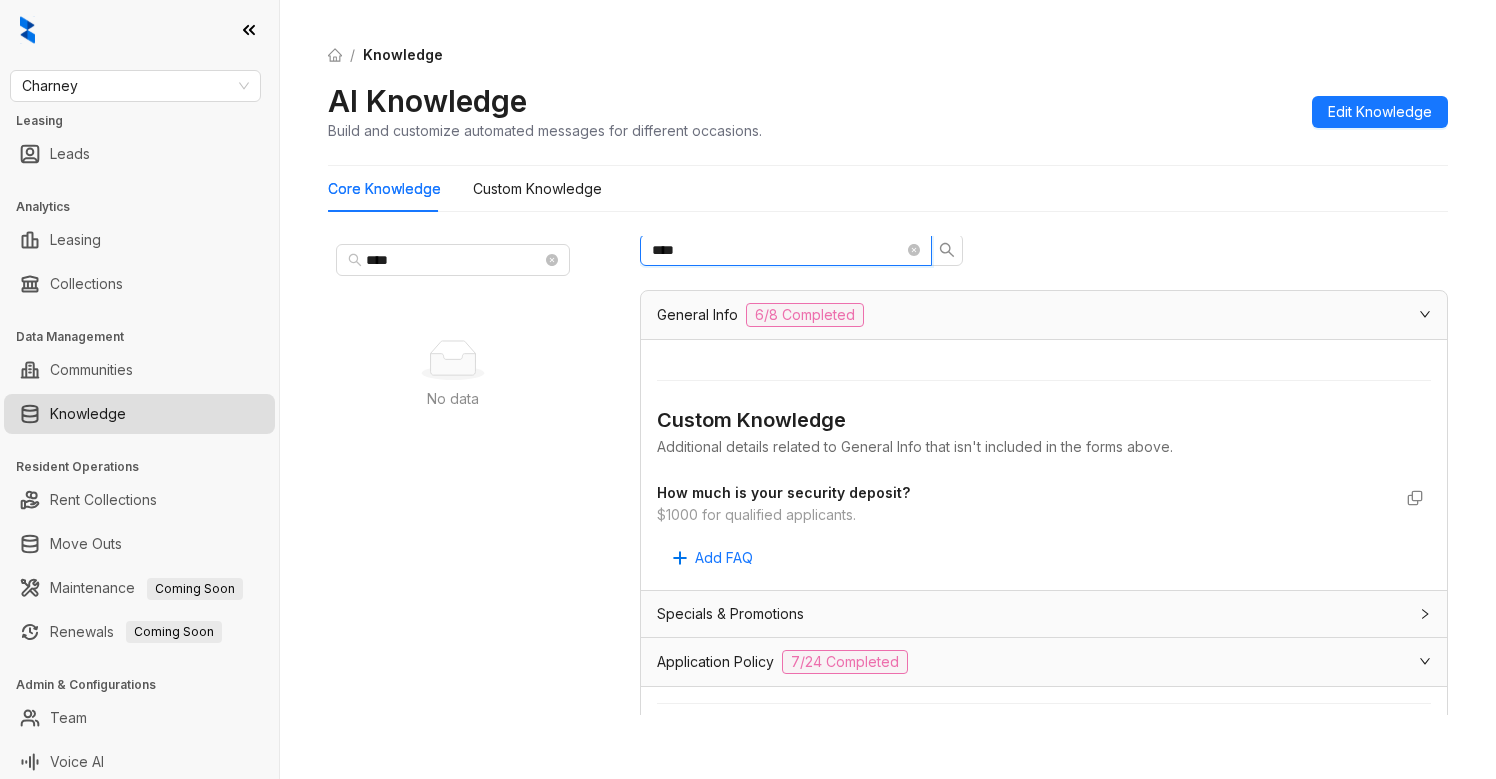 scroll, scrollTop: 47, scrollLeft: 0, axis: vertical 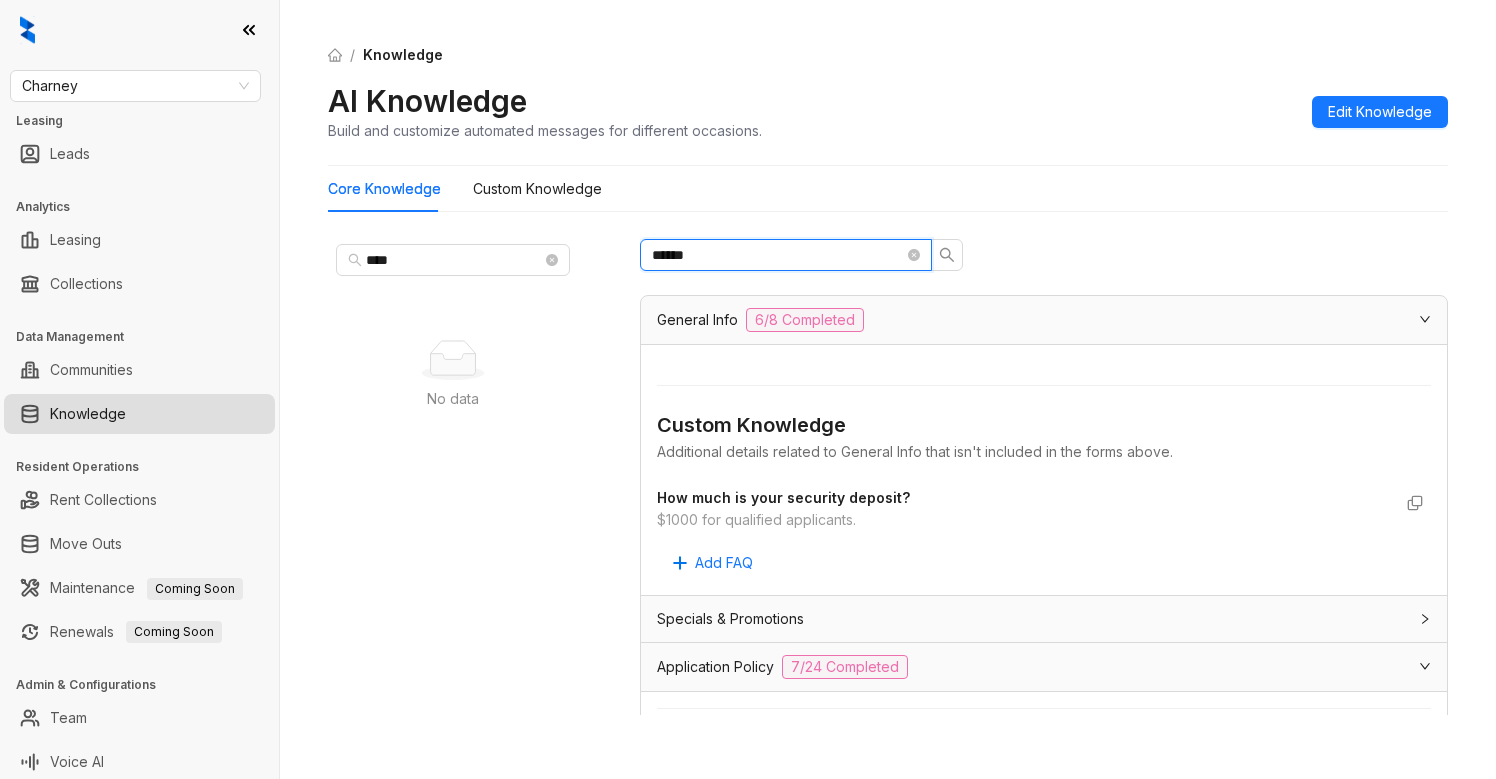 type on "******" 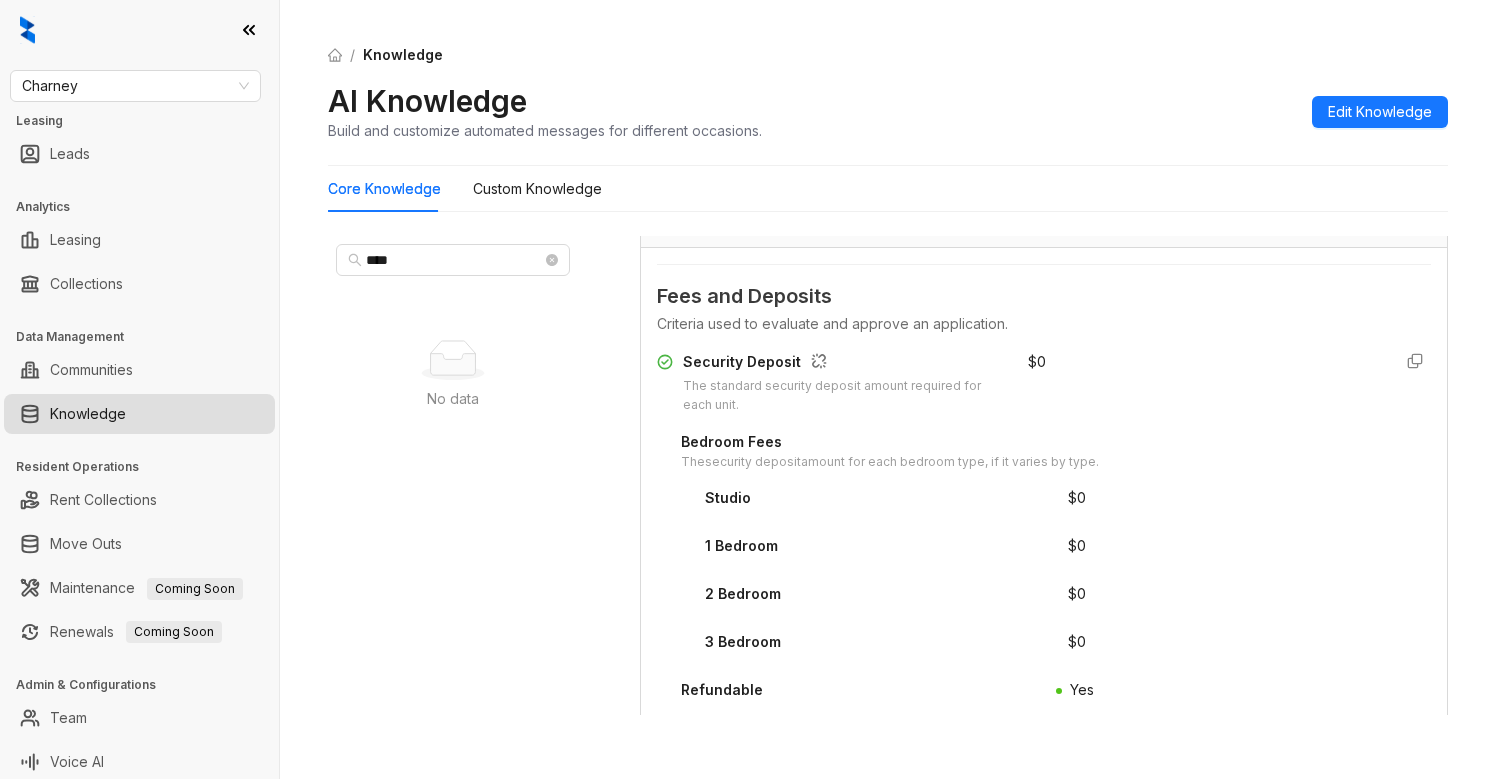 scroll, scrollTop: 488, scrollLeft: 0, axis: vertical 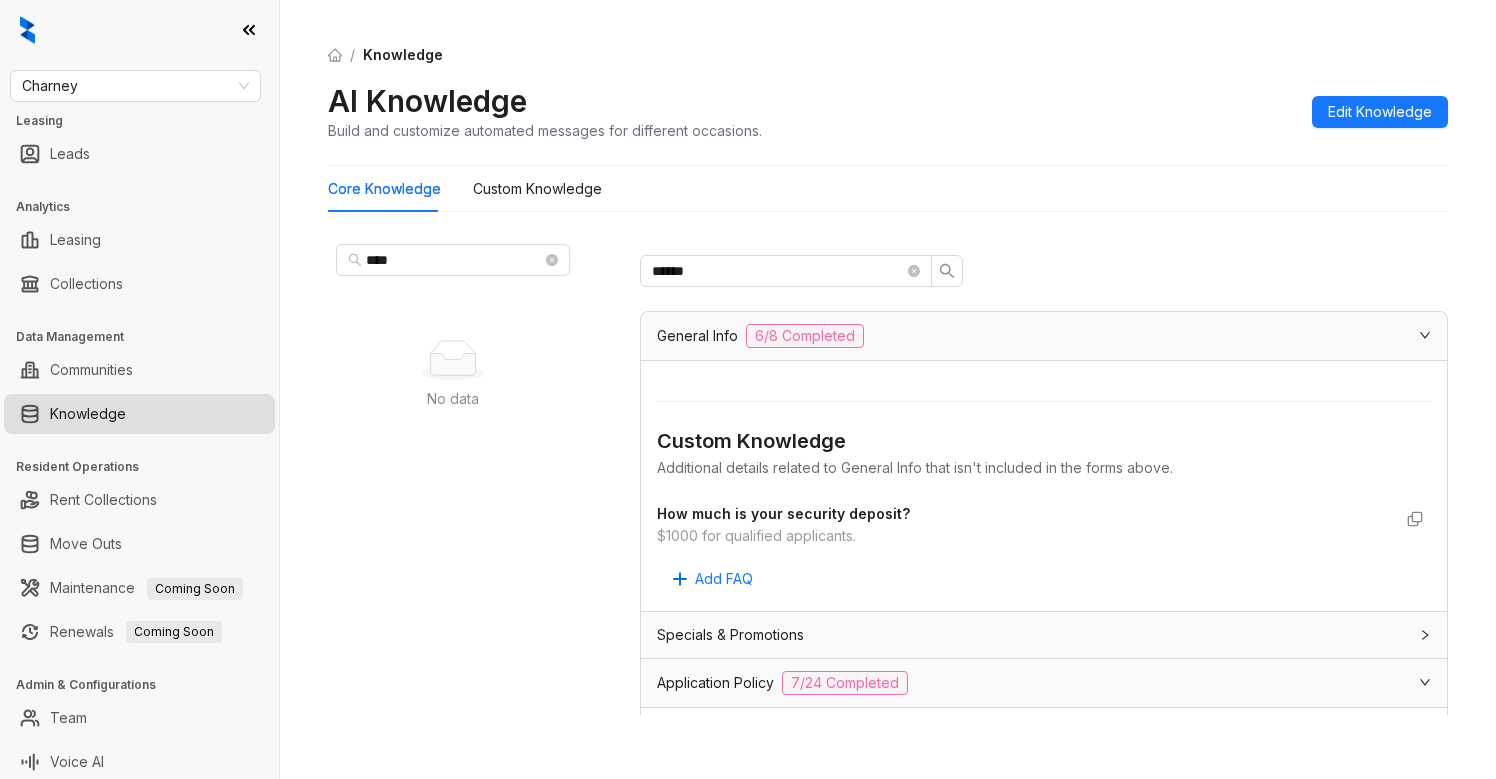 click on "$1000 for qualified applicants." at bounding box center [1024, 536] 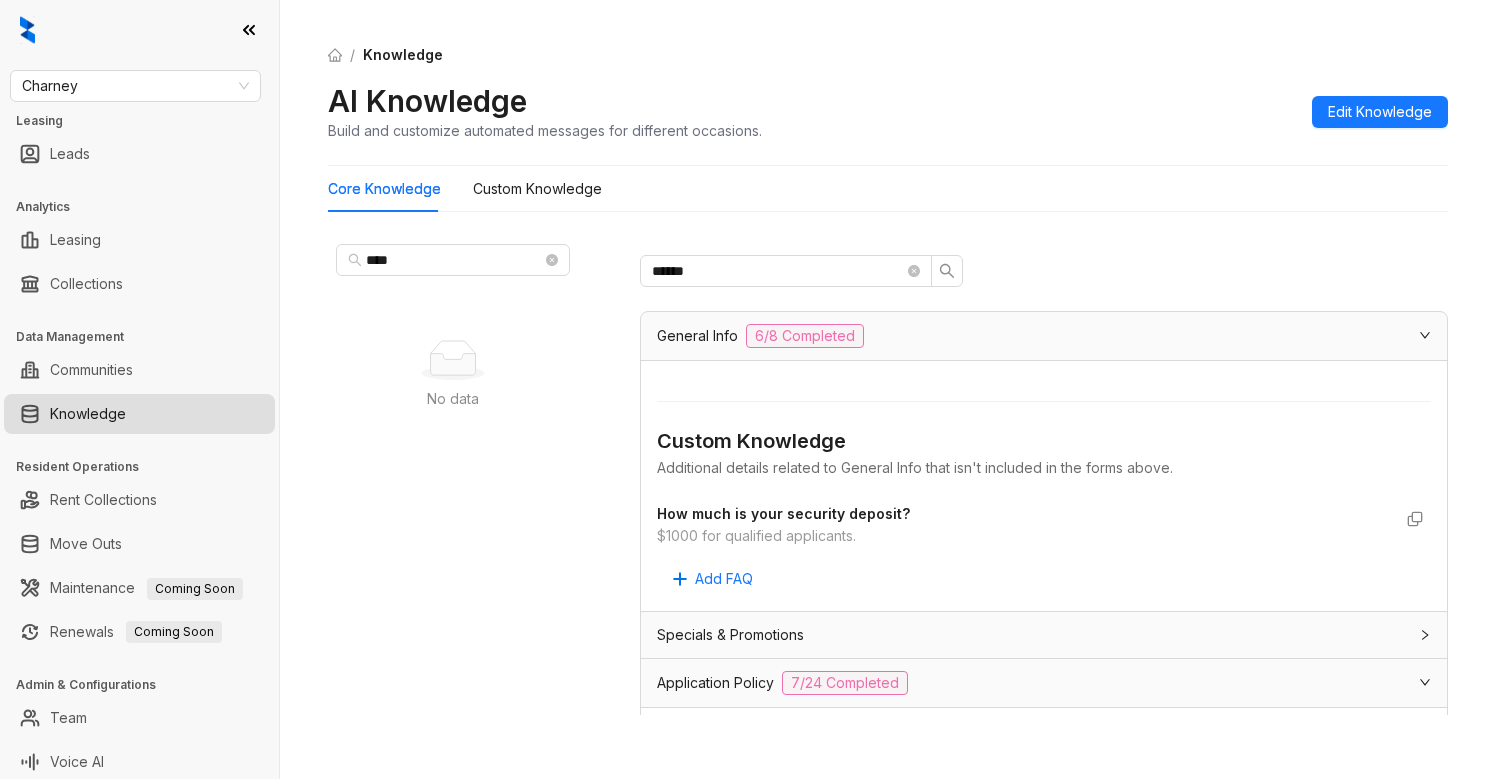 drag, startPoint x: 867, startPoint y: 540, endPoint x: 650, endPoint y: 535, distance: 217.0576 